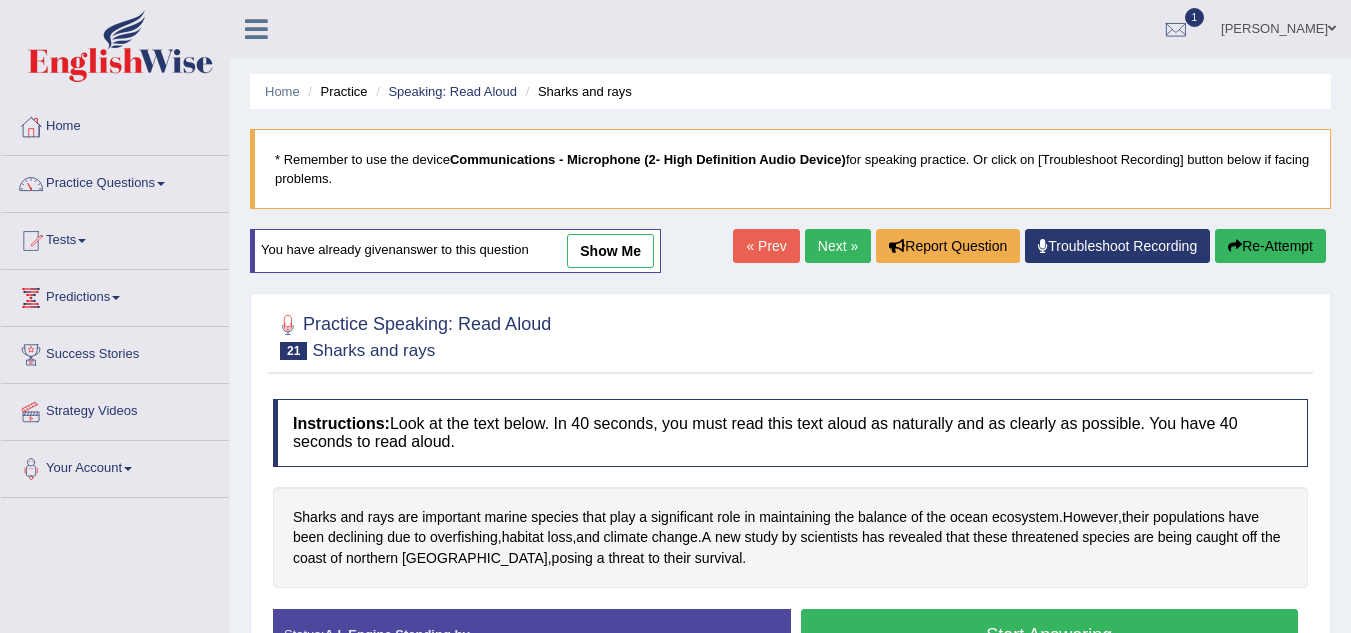 scroll, scrollTop: 0, scrollLeft: 0, axis: both 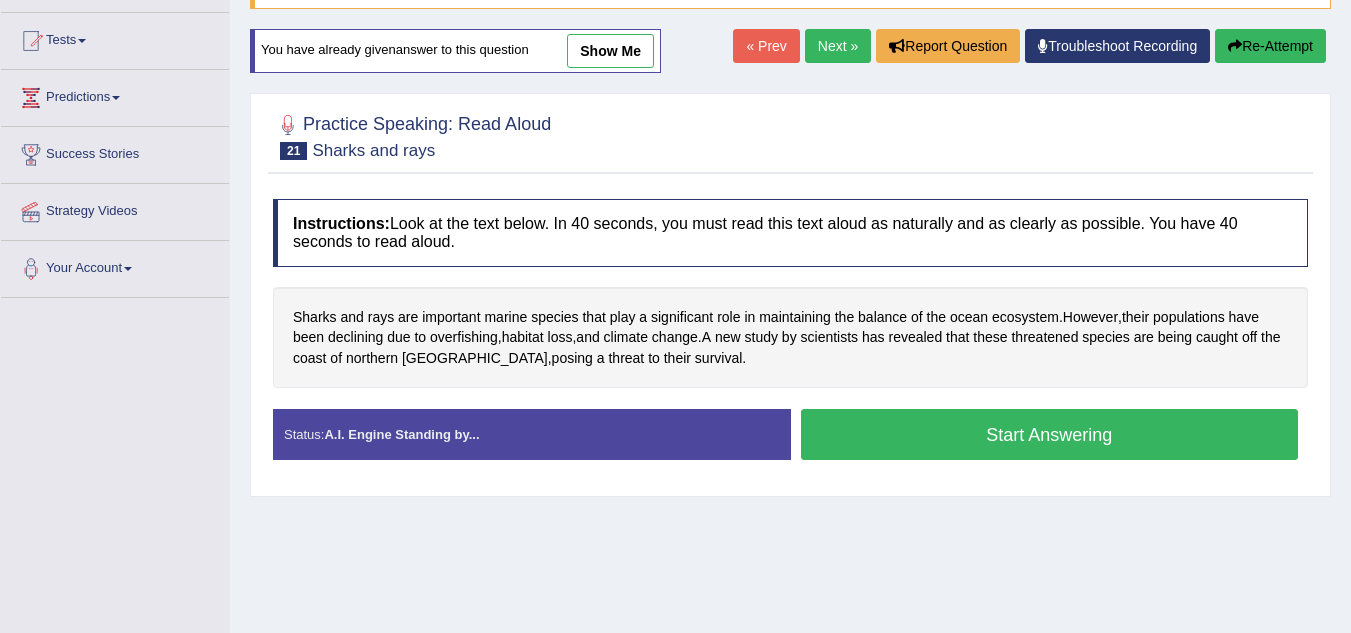 click on "Start Answering" at bounding box center [1050, 434] 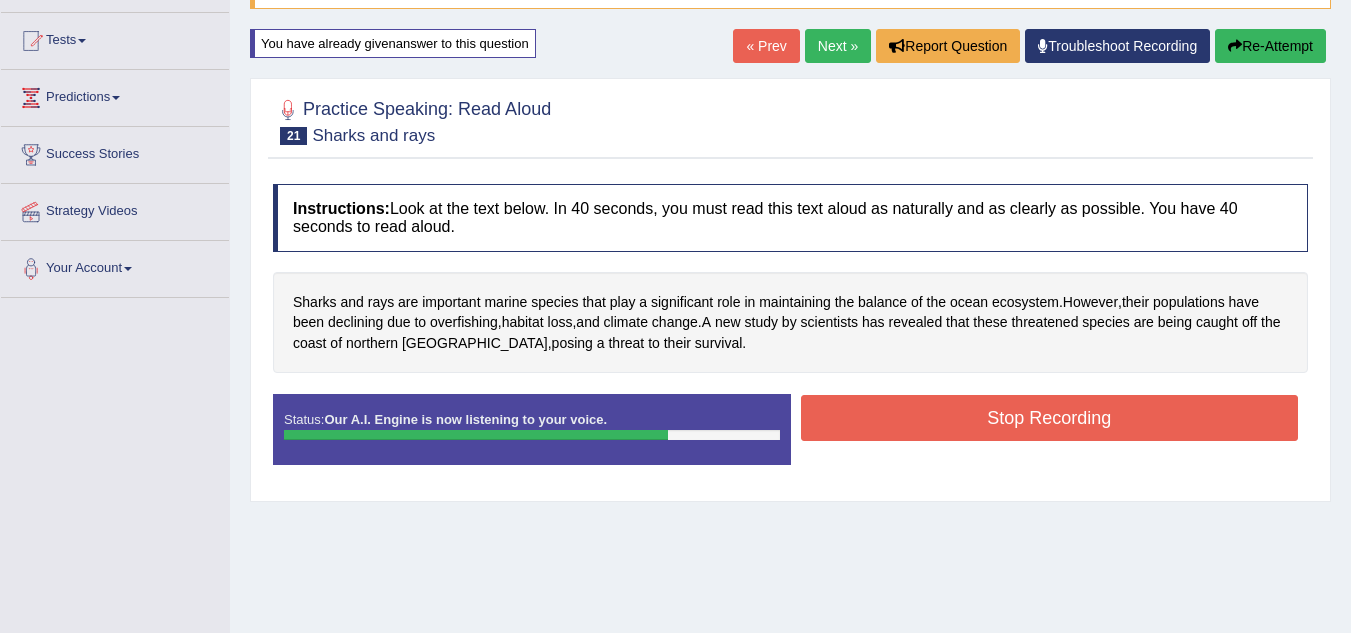click on "Stop Recording" at bounding box center (1050, 418) 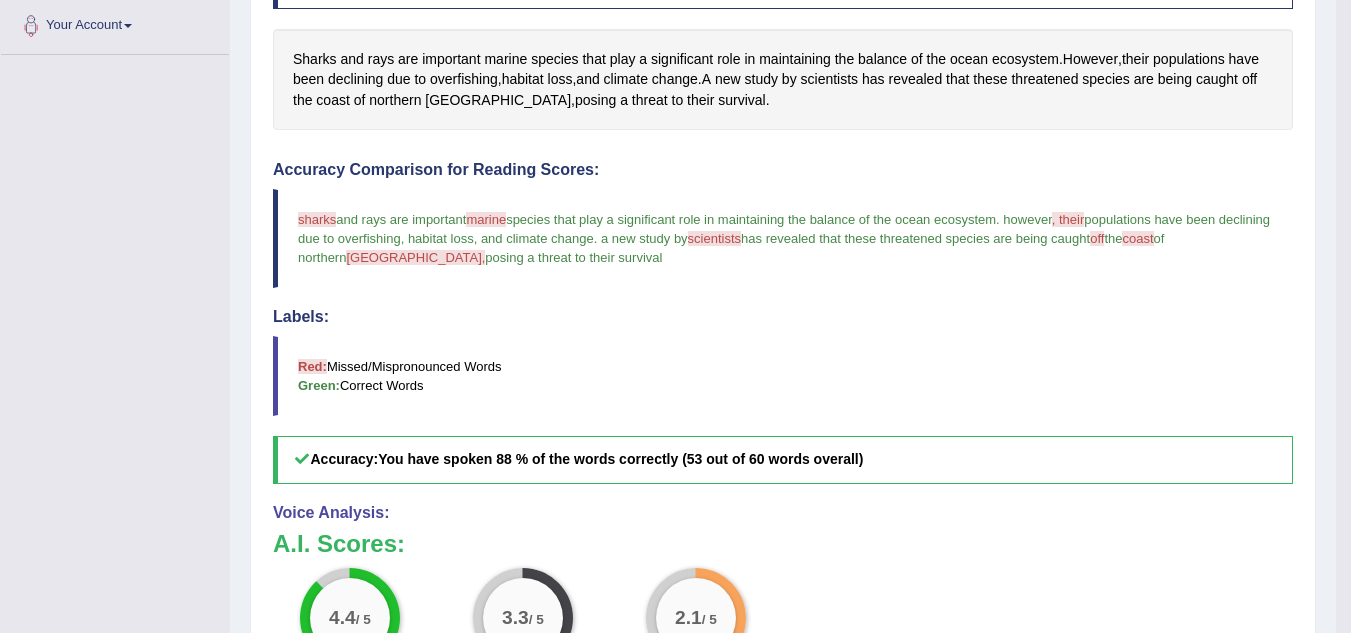 scroll, scrollTop: 434, scrollLeft: 0, axis: vertical 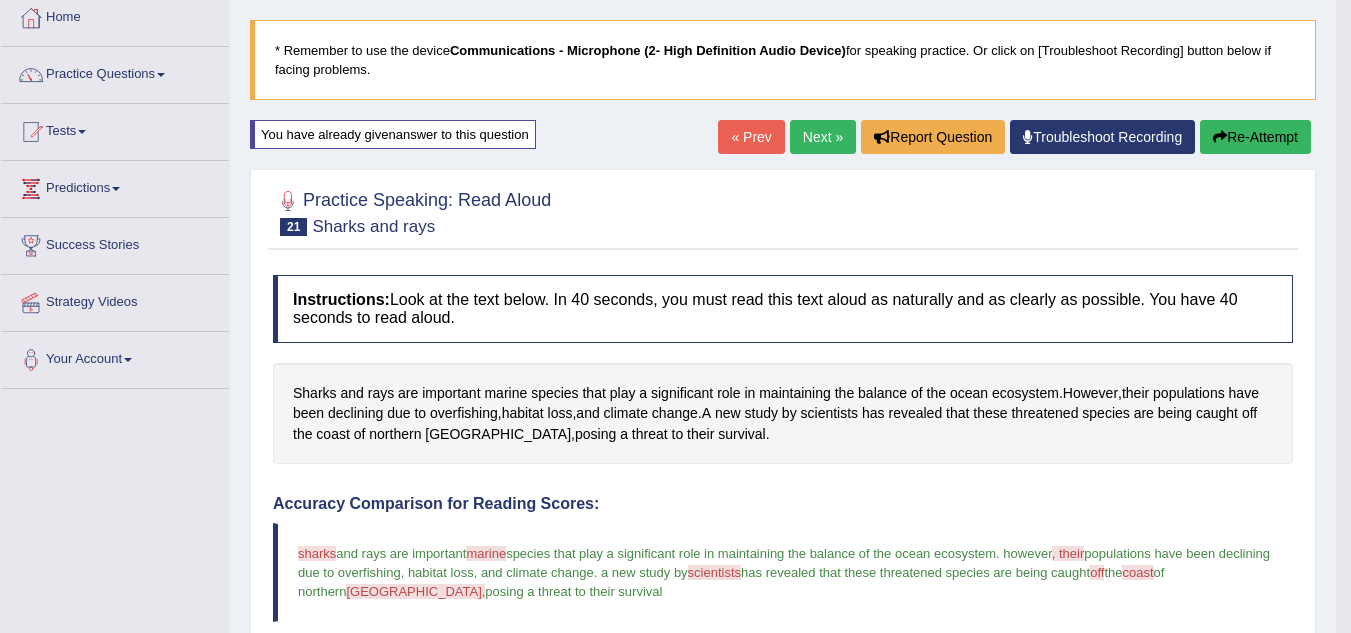 click on "Re-Attempt" at bounding box center (1255, 137) 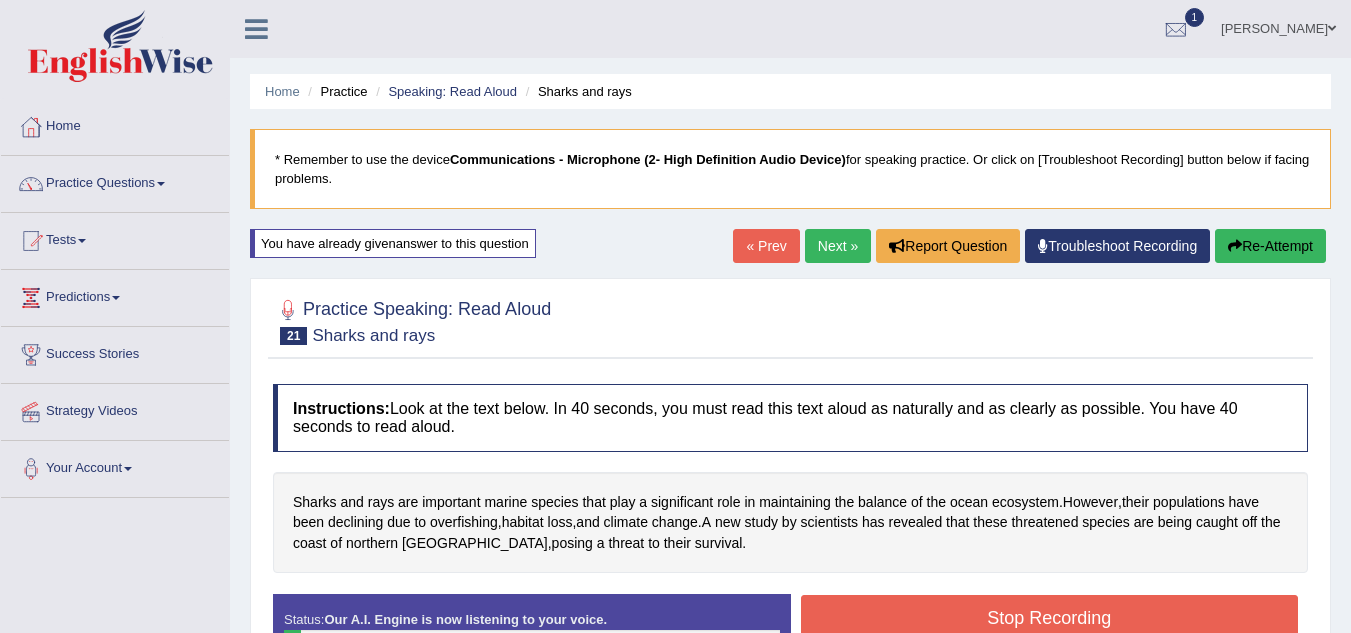 scroll, scrollTop: 109, scrollLeft: 0, axis: vertical 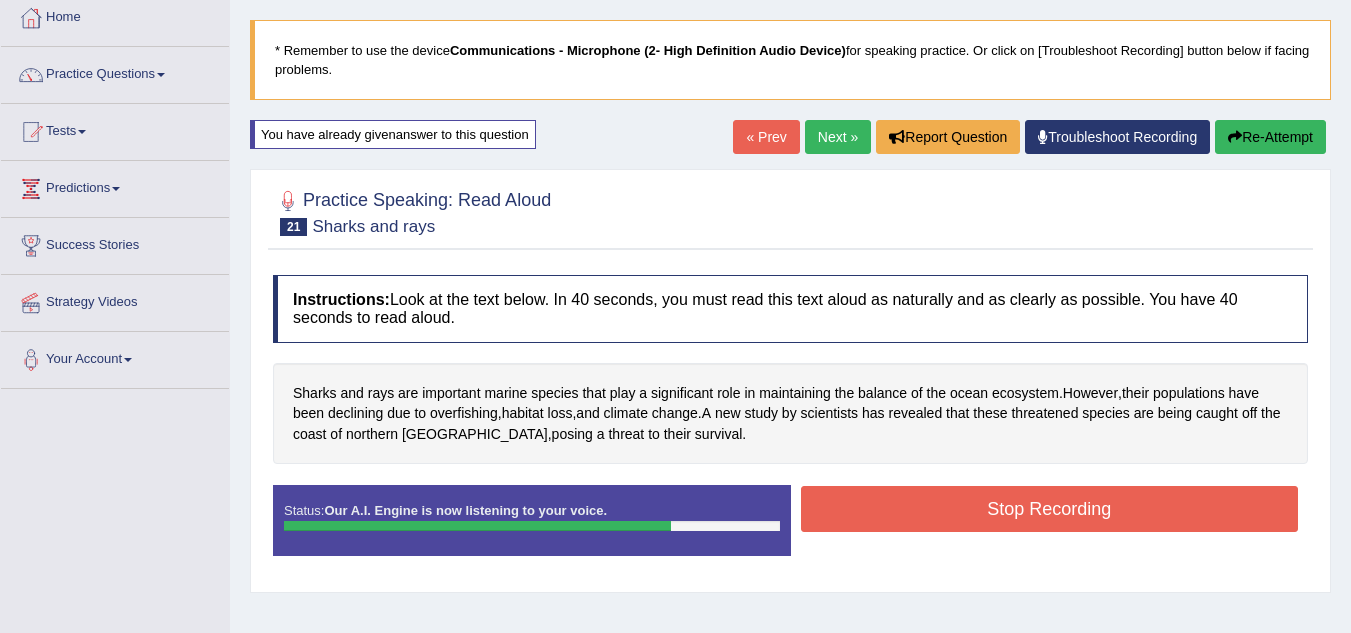 click on "Stop Recording" at bounding box center (1050, 509) 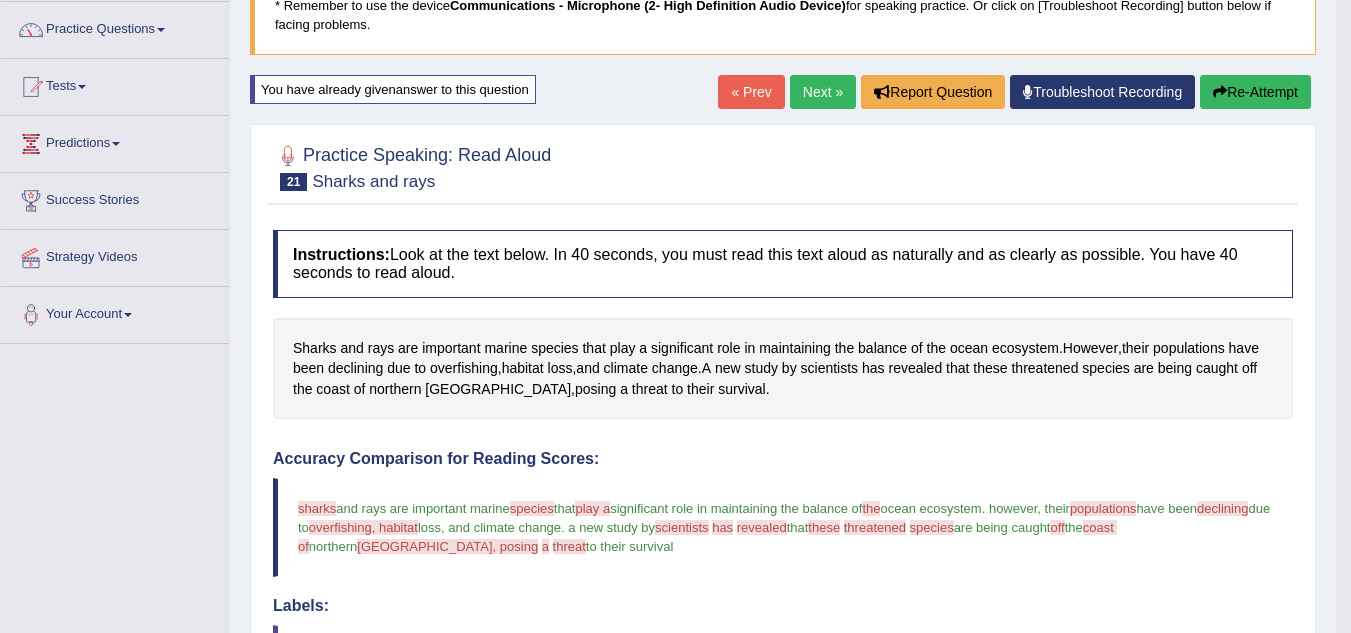 scroll, scrollTop: 149, scrollLeft: 0, axis: vertical 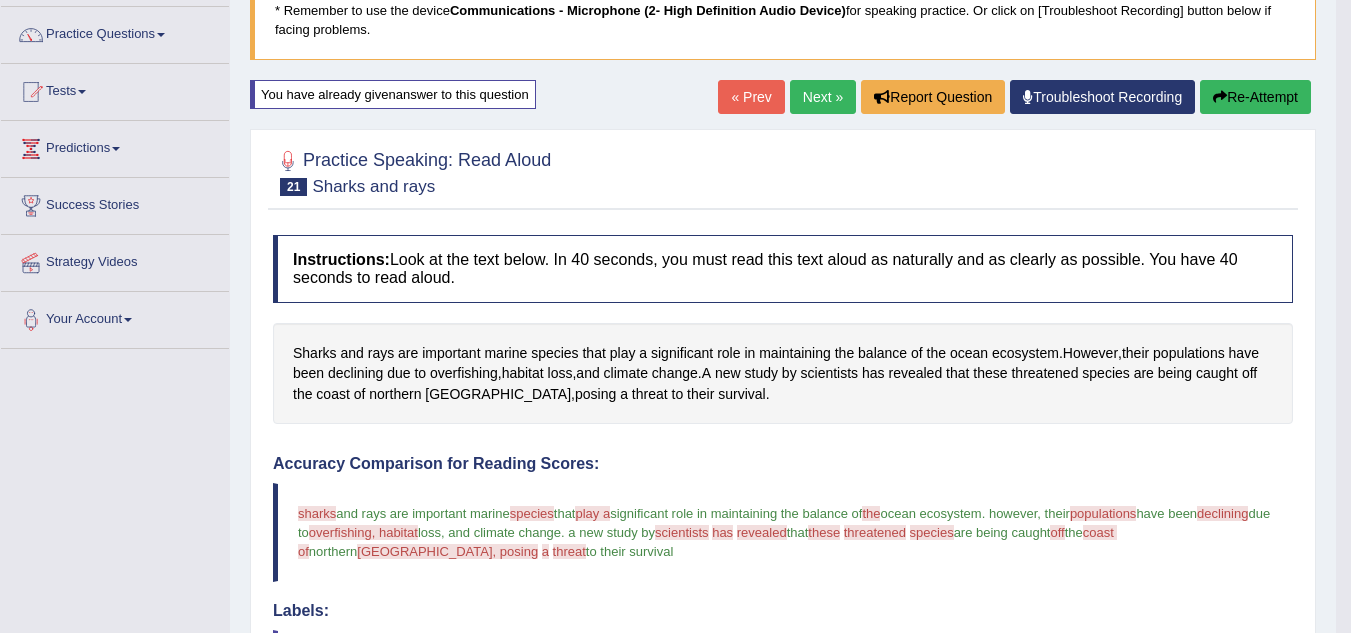 click on "Created with Highcharts 7.1.2 Too low Too high Time Pitch meter: 0 10 20 30 40" at bounding box center [523, 444] 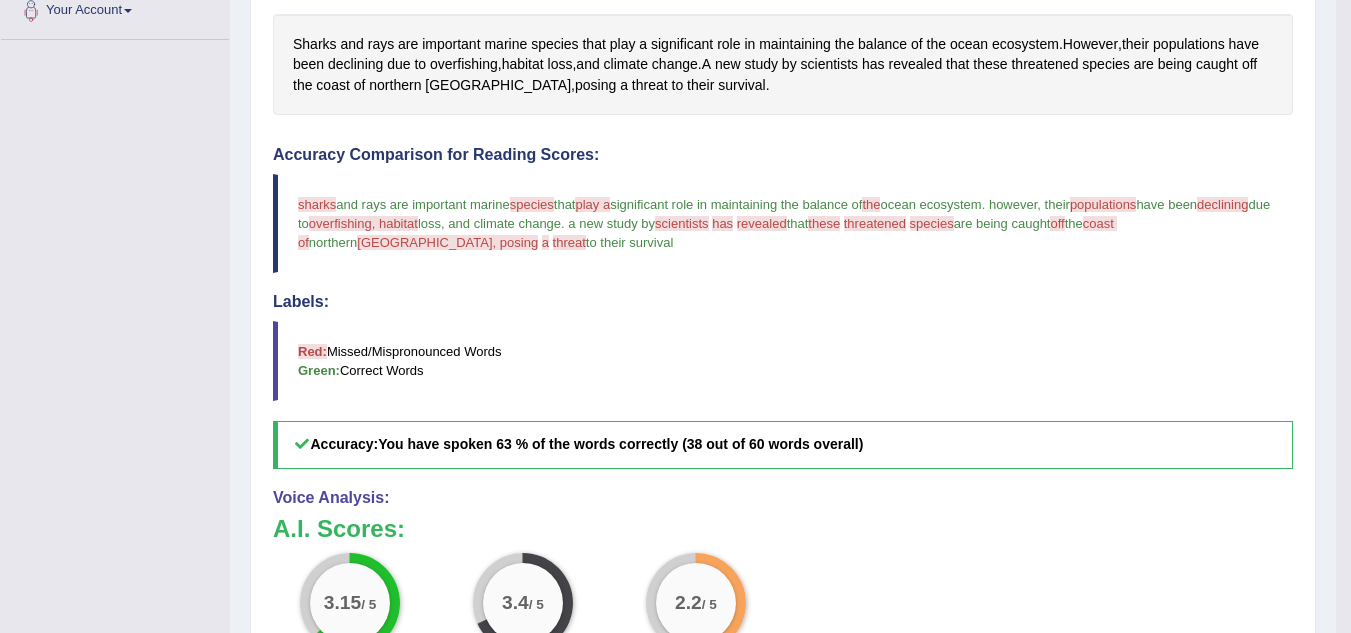 scroll, scrollTop: 462, scrollLeft: 0, axis: vertical 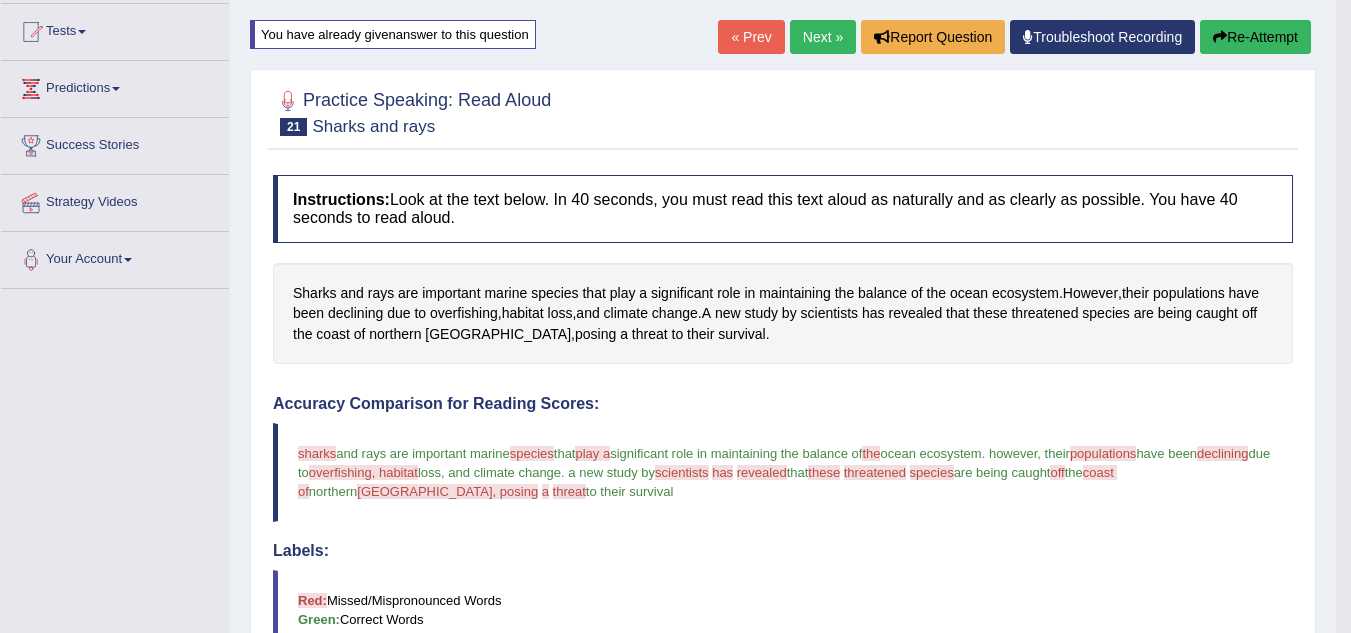 click on "Re-Attempt" at bounding box center (1255, 37) 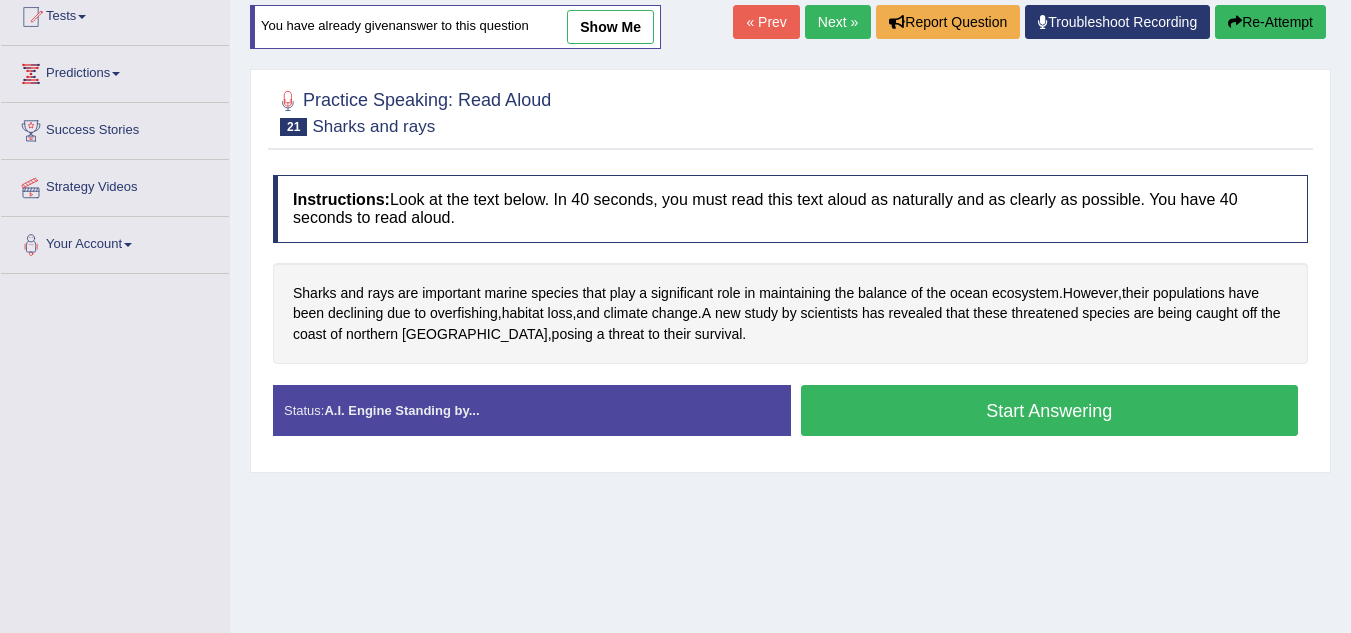 scroll, scrollTop: 224, scrollLeft: 0, axis: vertical 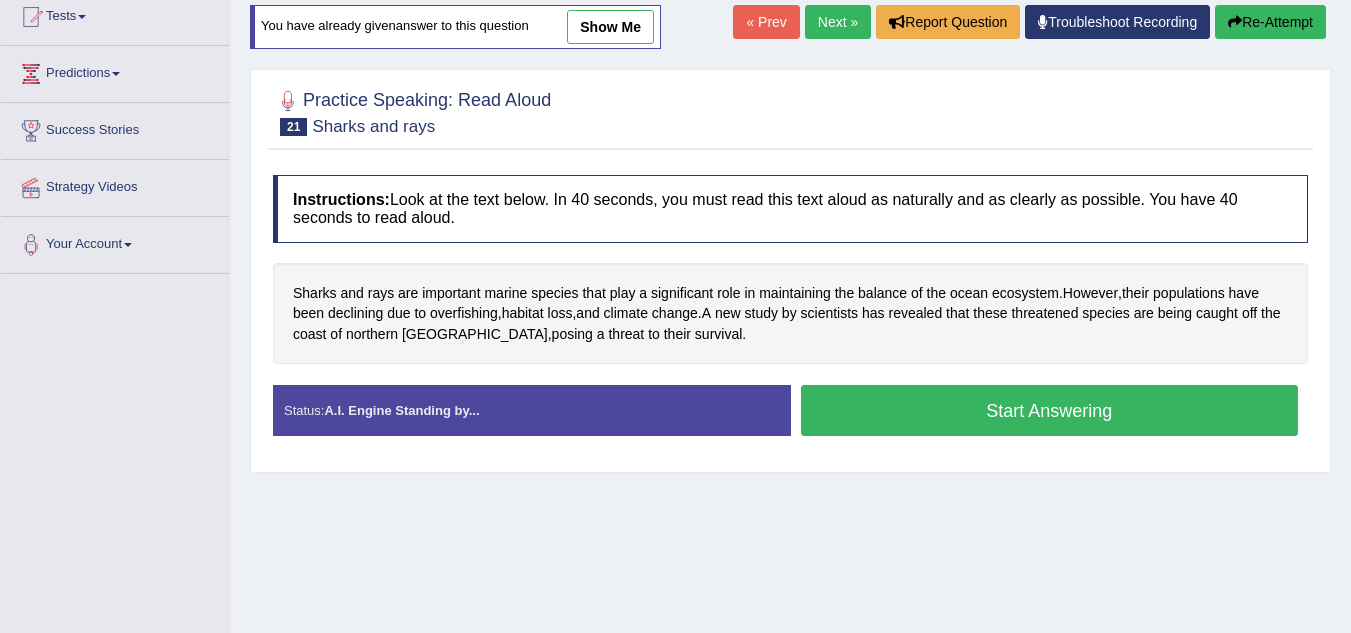click on "Next »" at bounding box center [838, 22] 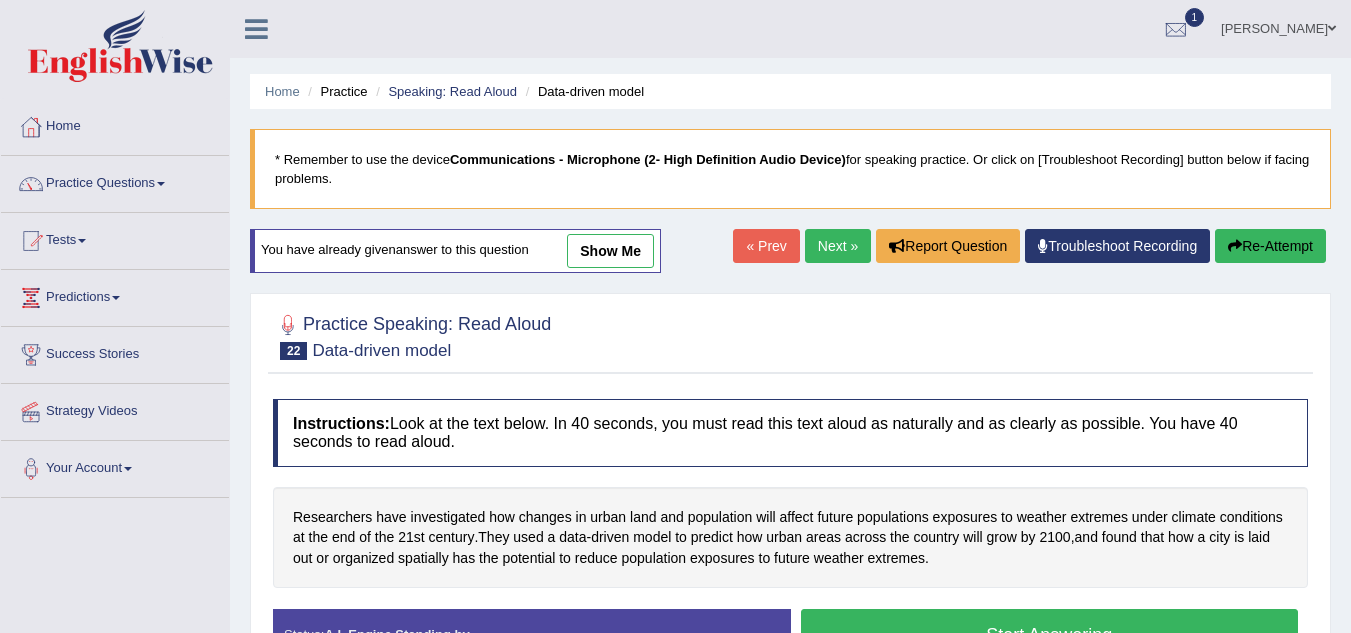 scroll, scrollTop: 0, scrollLeft: 0, axis: both 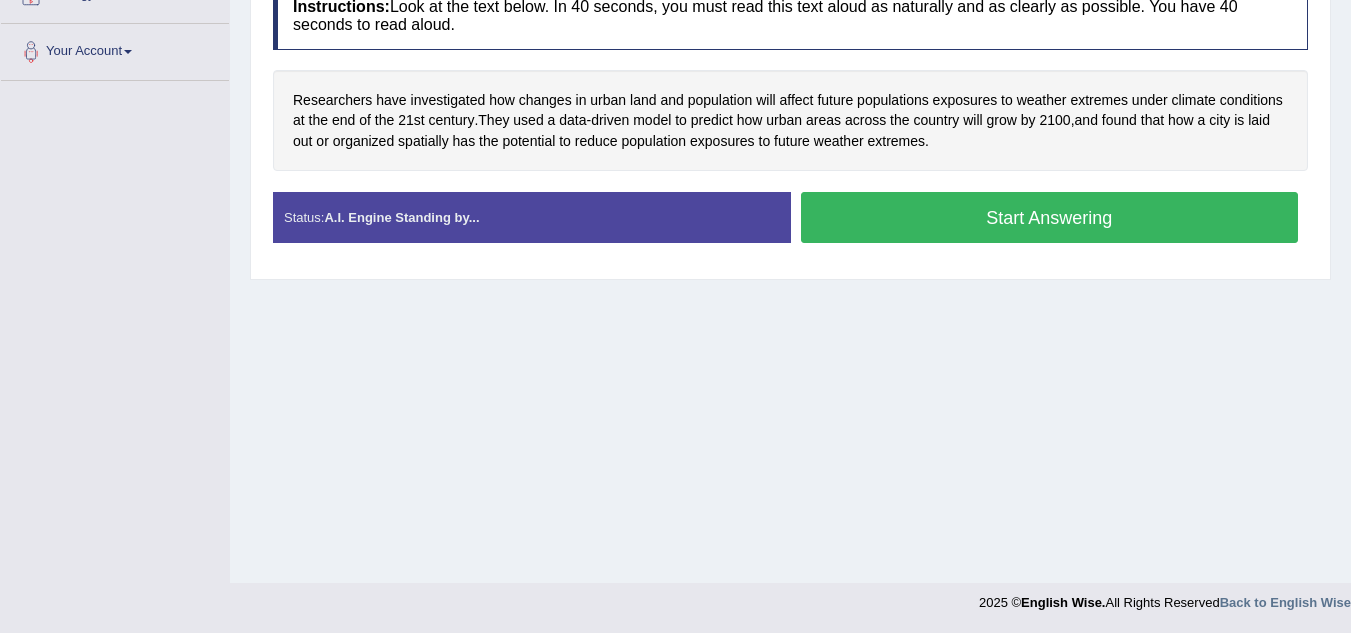 click on "Start Answering" at bounding box center [1050, 217] 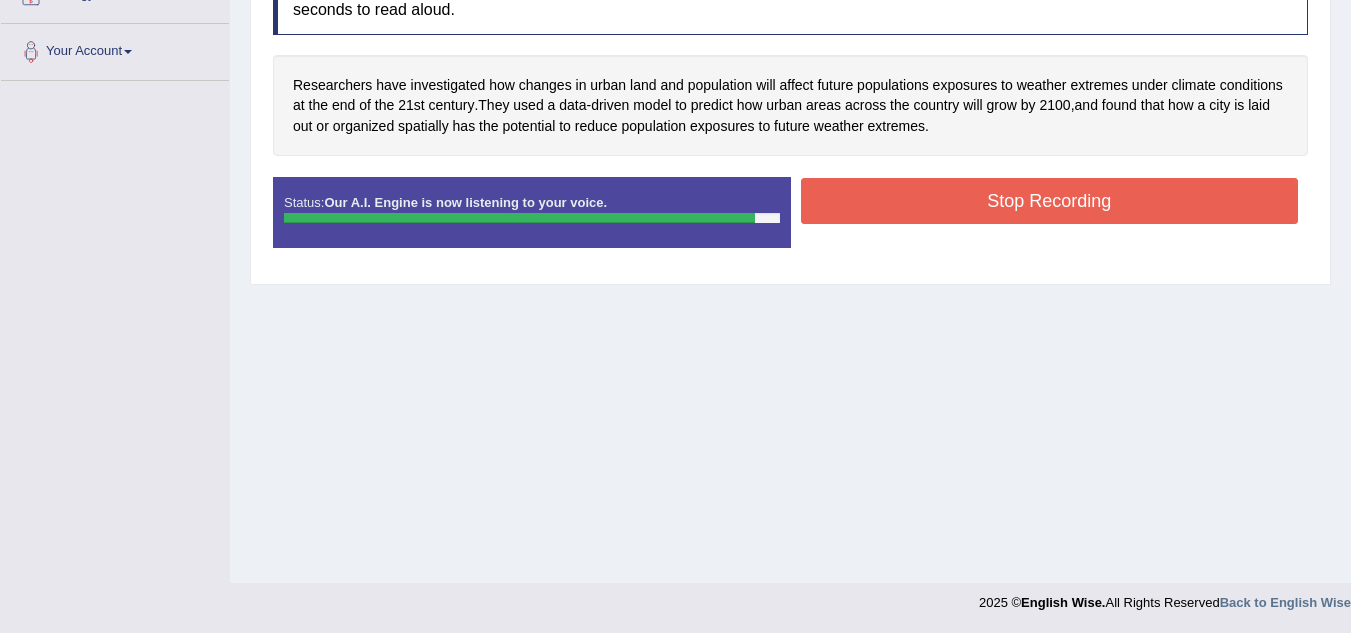 click on "Stop Recording" at bounding box center [1050, 201] 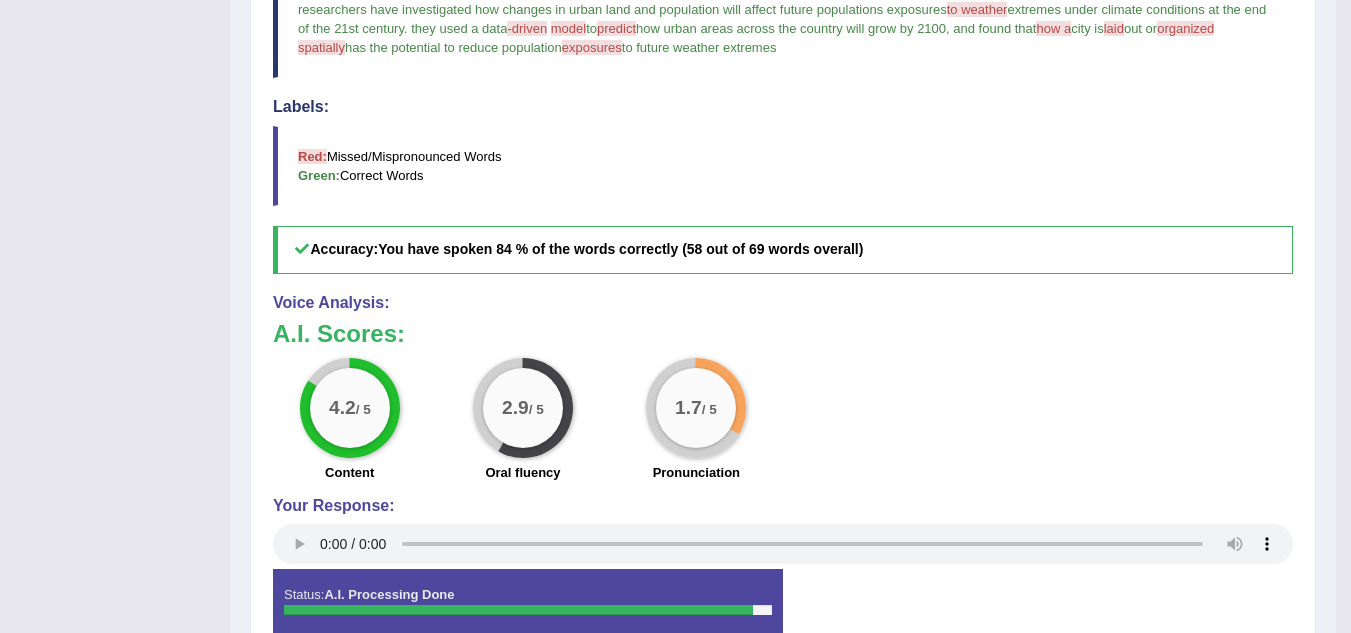 scroll, scrollTop: 655, scrollLeft: 0, axis: vertical 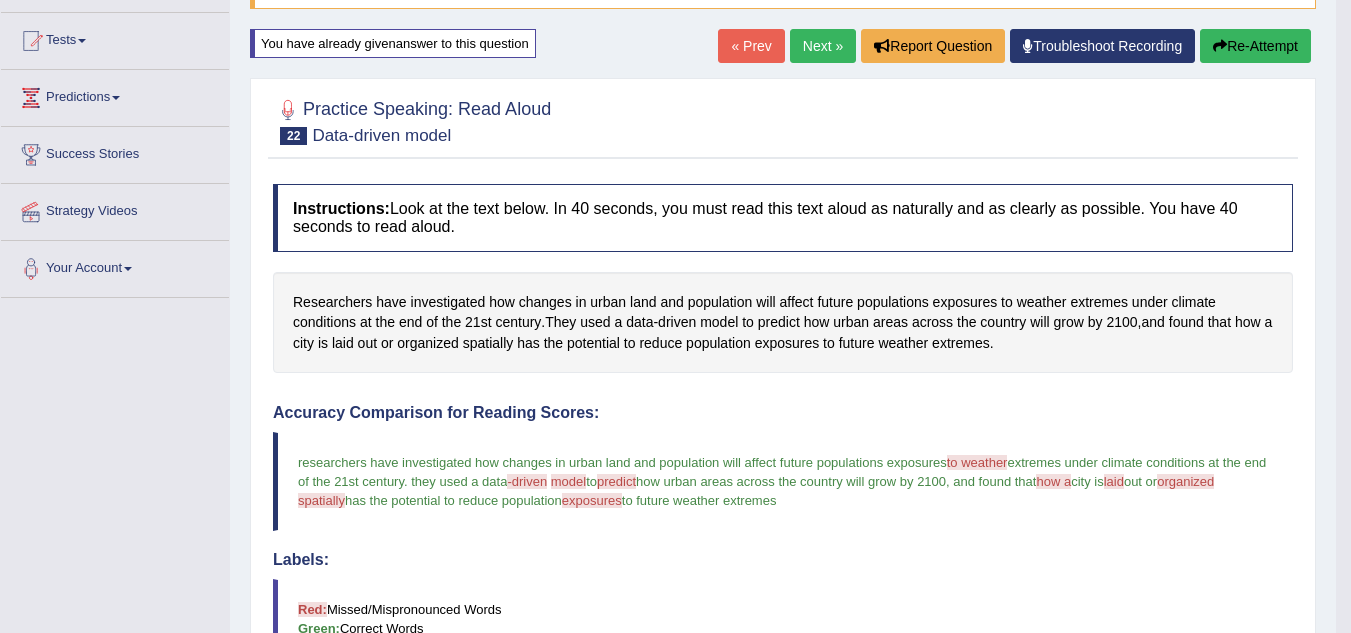 click on "Re-Attempt" at bounding box center [1255, 46] 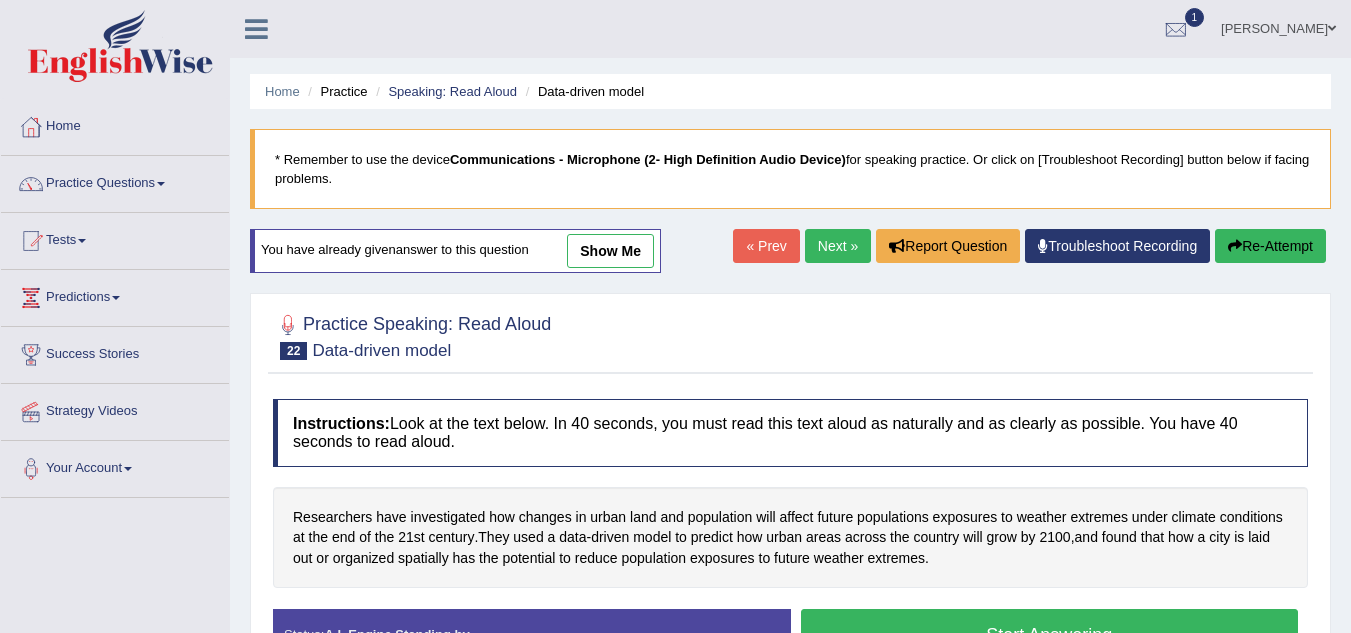 scroll, scrollTop: 200, scrollLeft: 0, axis: vertical 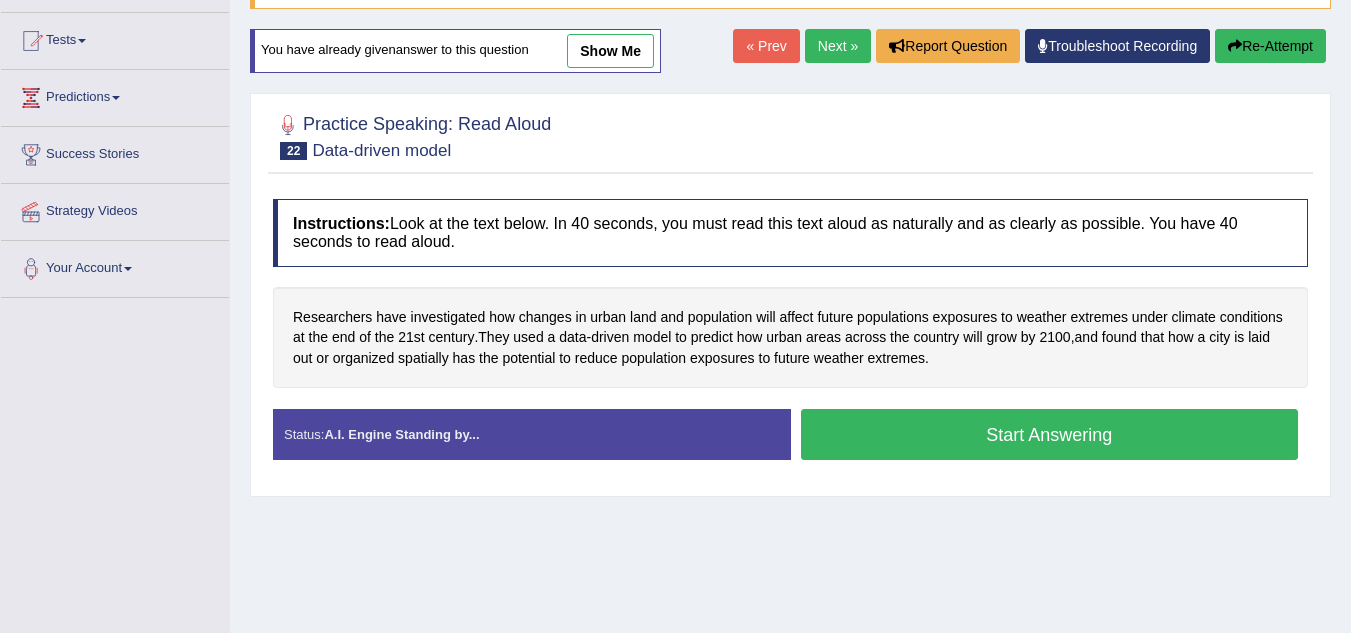 click on "Start Answering" at bounding box center [1050, 434] 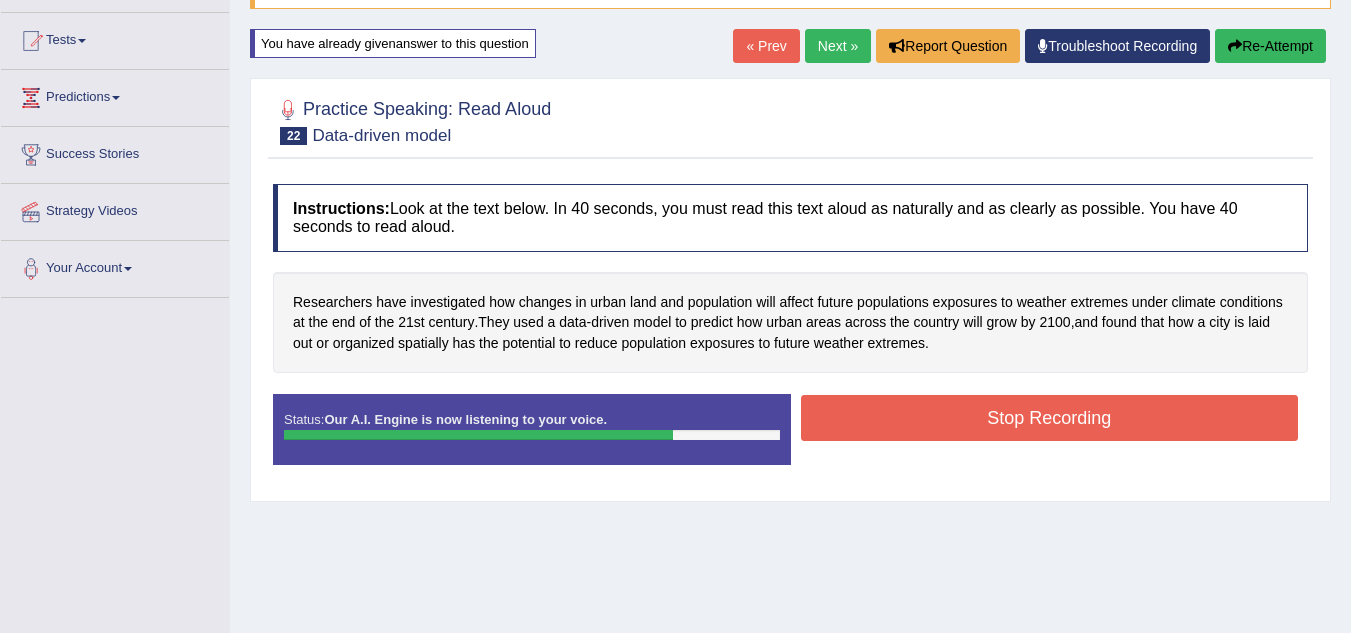 click on "Stop Recording" at bounding box center (1050, 418) 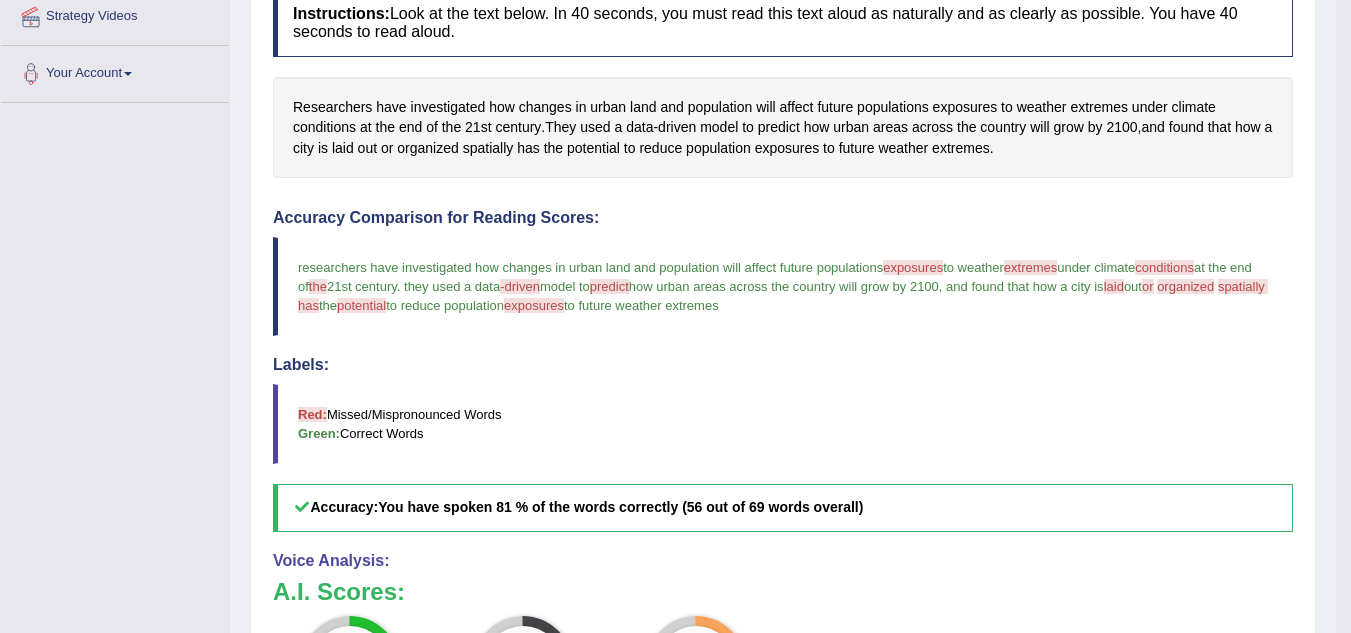 scroll, scrollTop: 440, scrollLeft: 0, axis: vertical 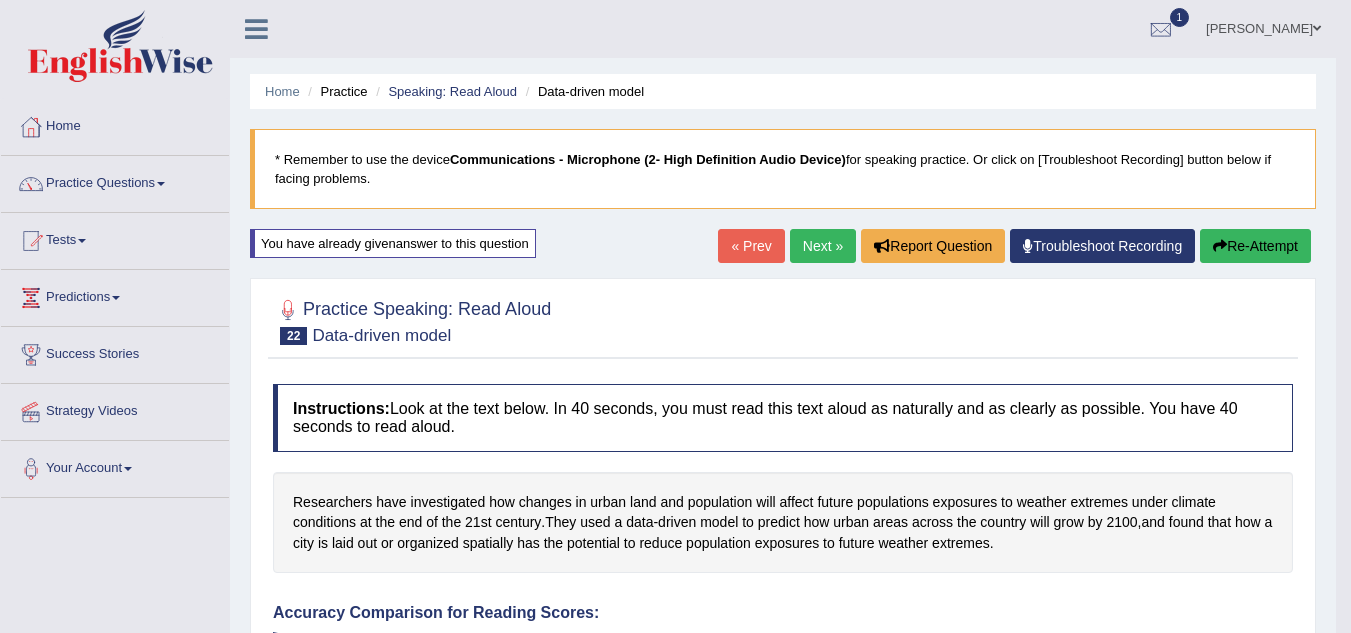 click on "Next »" at bounding box center (823, 246) 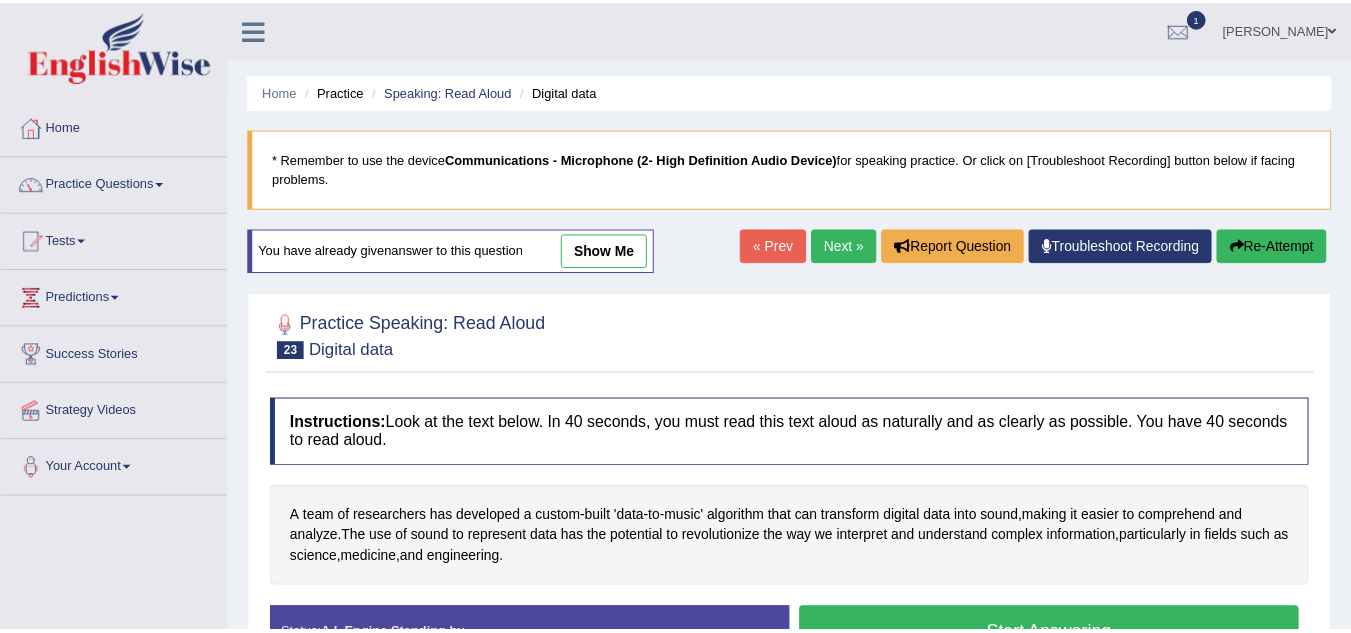scroll, scrollTop: 0, scrollLeft: 0, axis: both 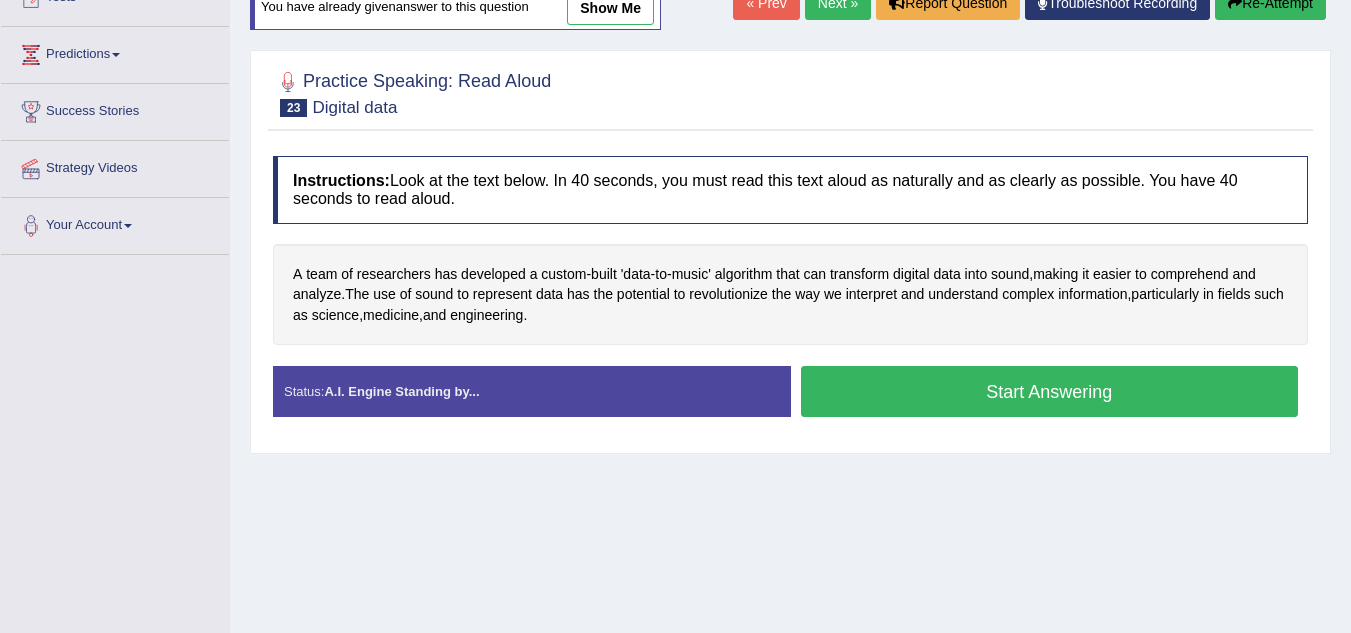 click on "Start Answering" at bounding box center [1050, 391] 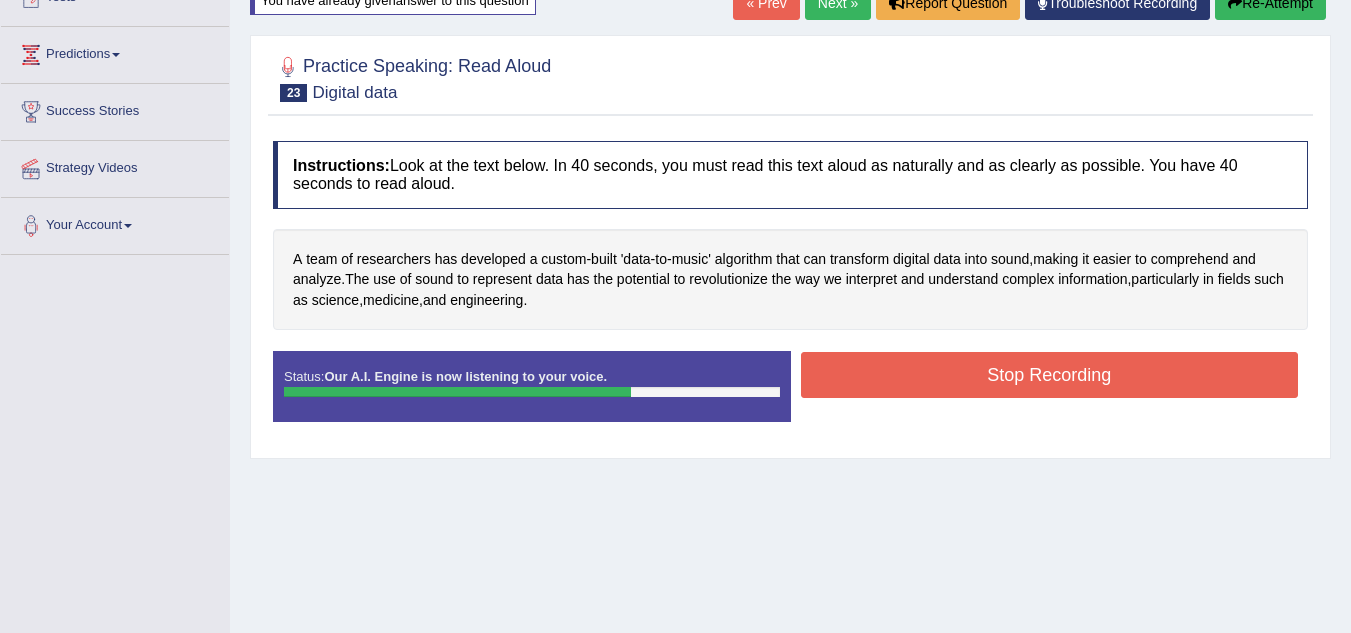 click on "Stop Recording" at bounding box center (1050, 375) 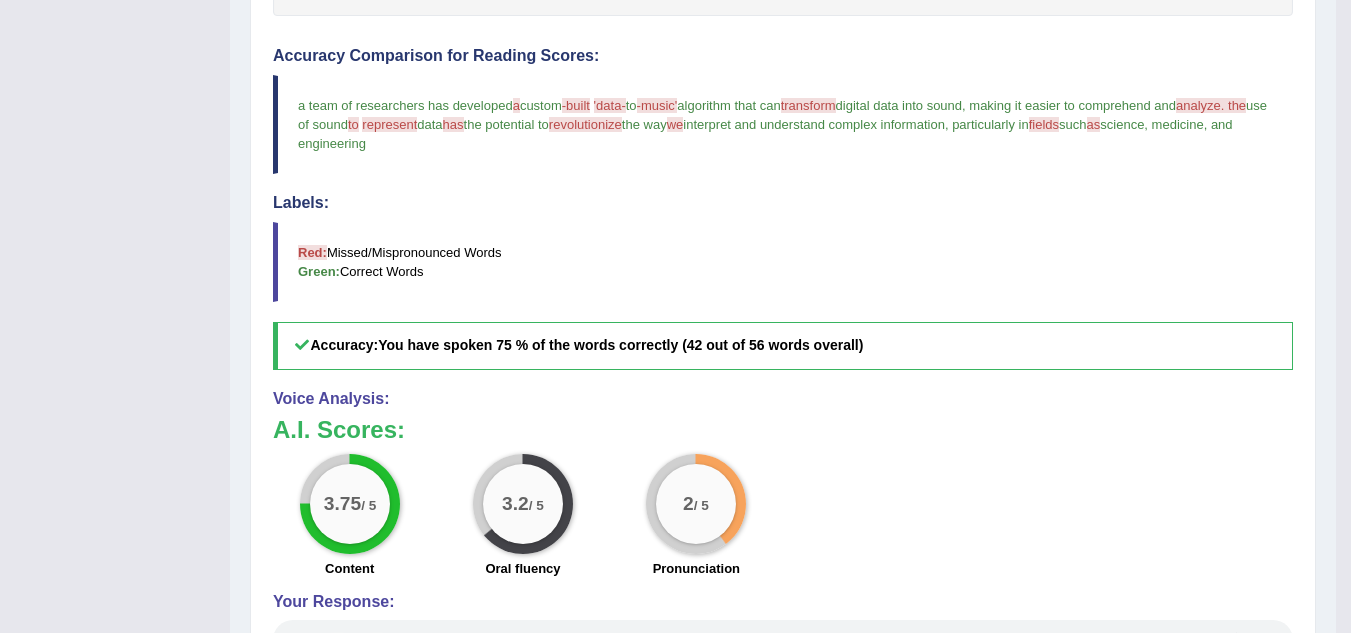 scroll, scrollTop: 563, scrollLeft: 0, axis: vertical 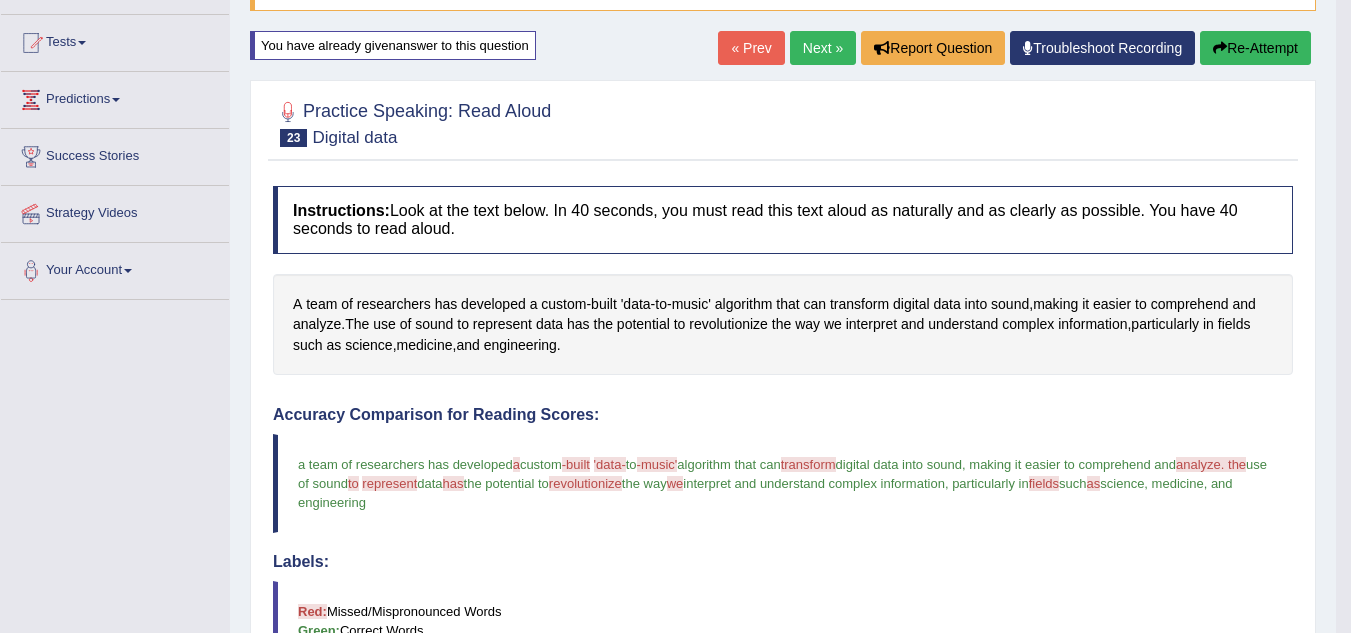 click on "Re-Attempt" at bounding box center (1255, 48) 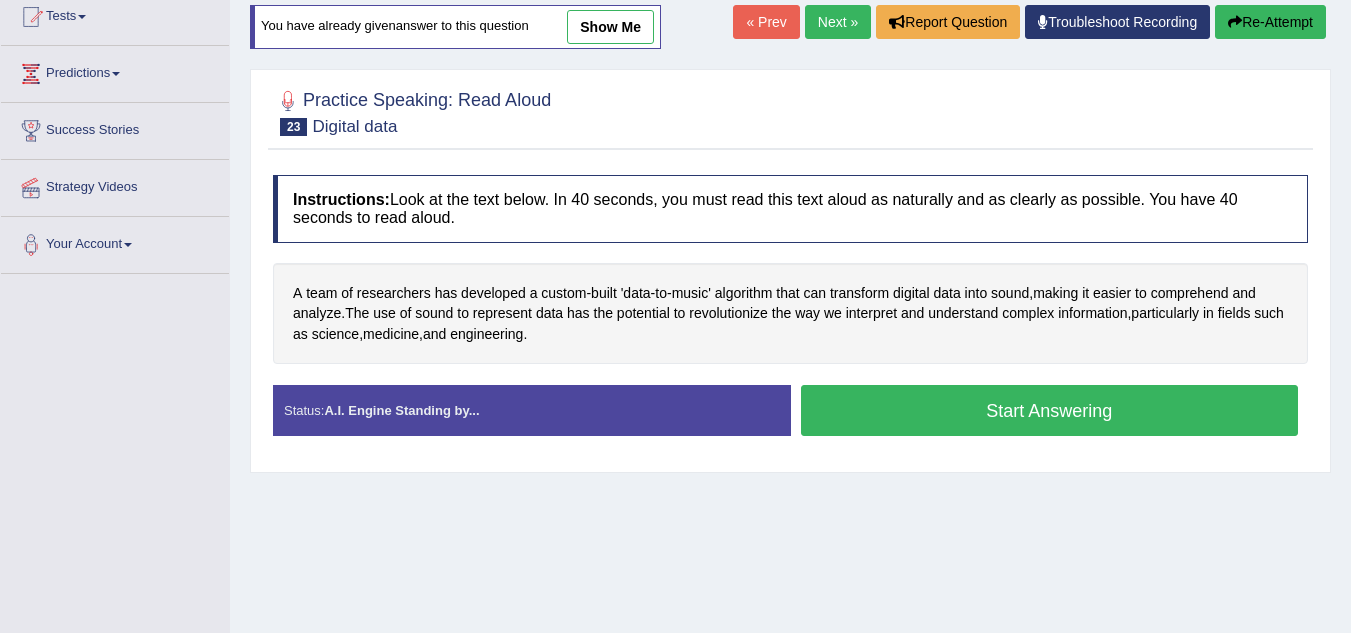 scroll, scrollTop: 198, scrollLeft: 0, axis: vertical 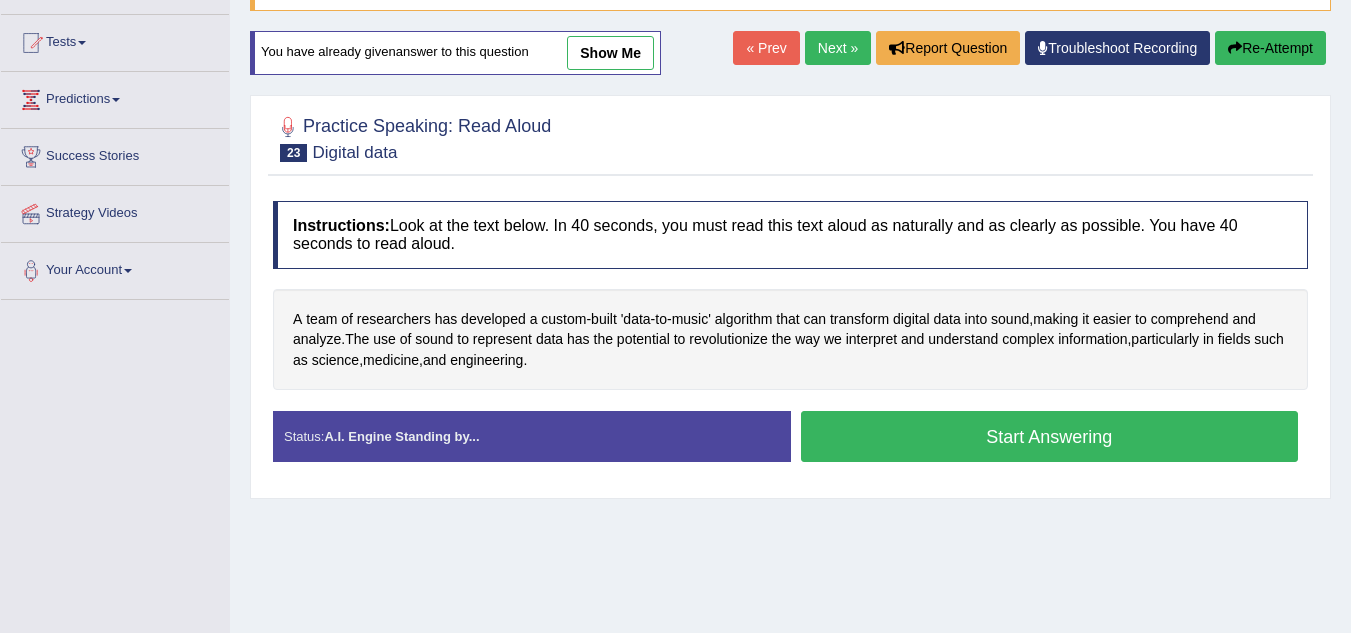 click on "Start Answering" at bounding box center [1050, 436] 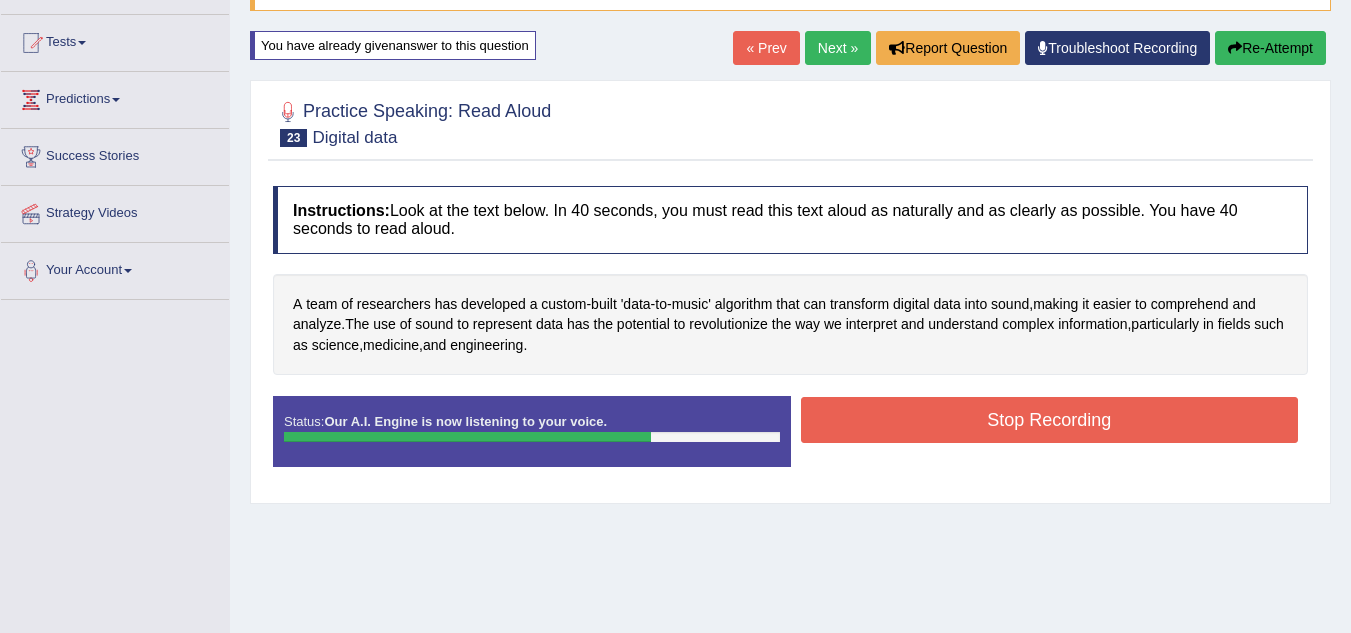 click on "Stop Recording" at bounding box center [1050, 420] 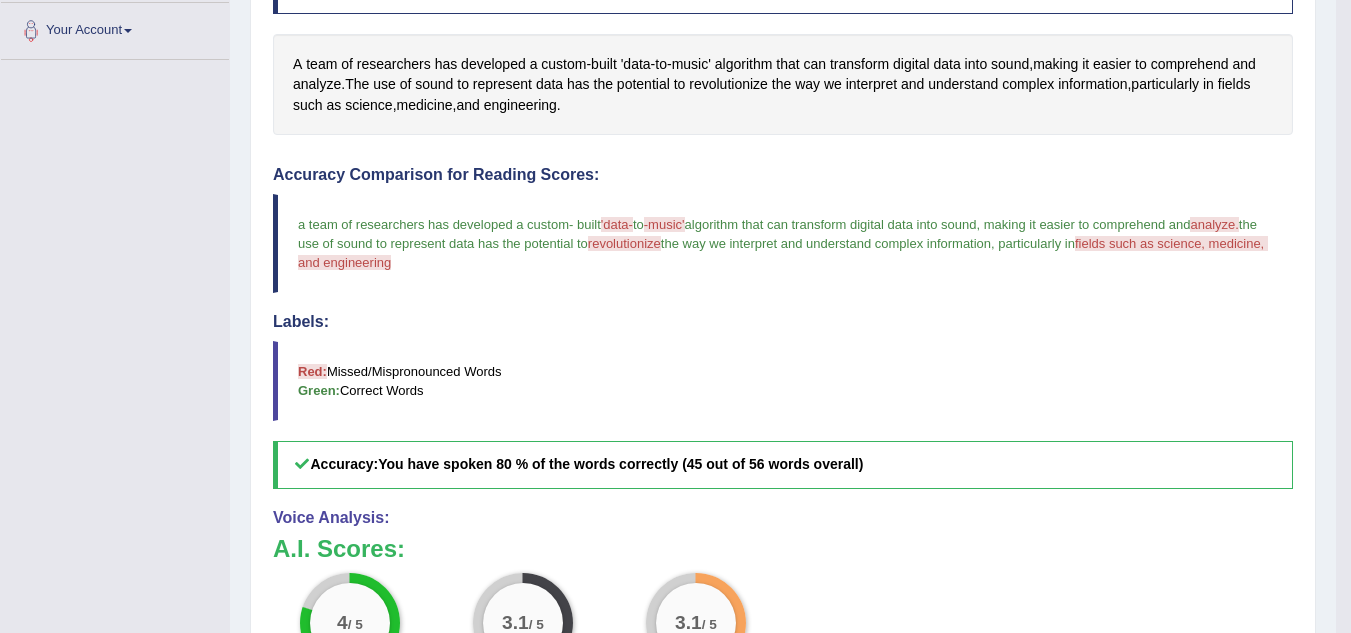 scroll, scrollTop: 492, scrollLeft: 0, axis: vertical 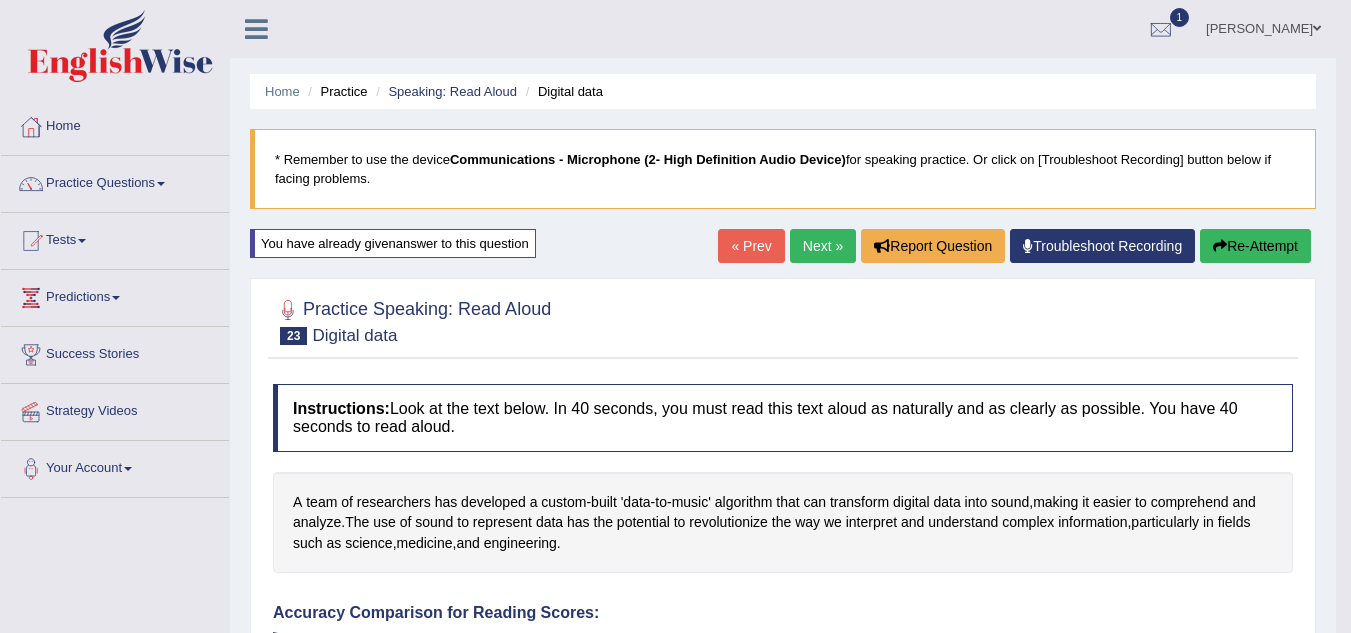 click on "Next »" at bounding box center (823, 246) 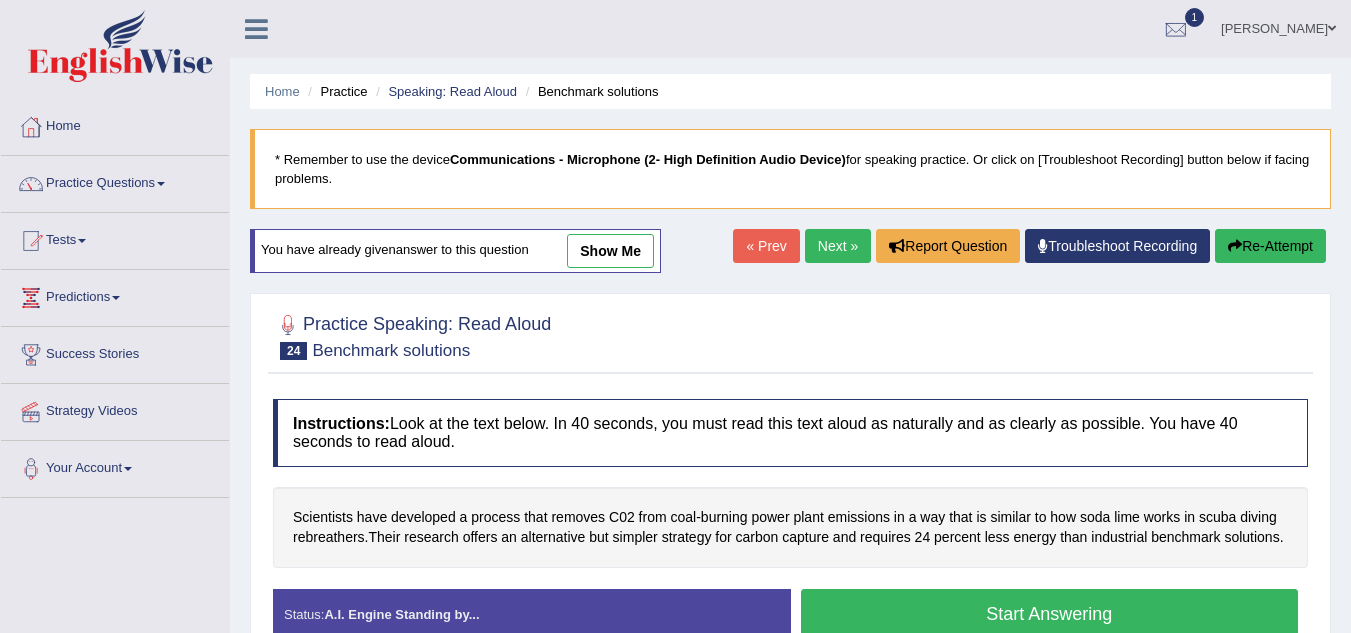 scroll, scrollTop: 240, scrollLeft: 0, axis: vertical 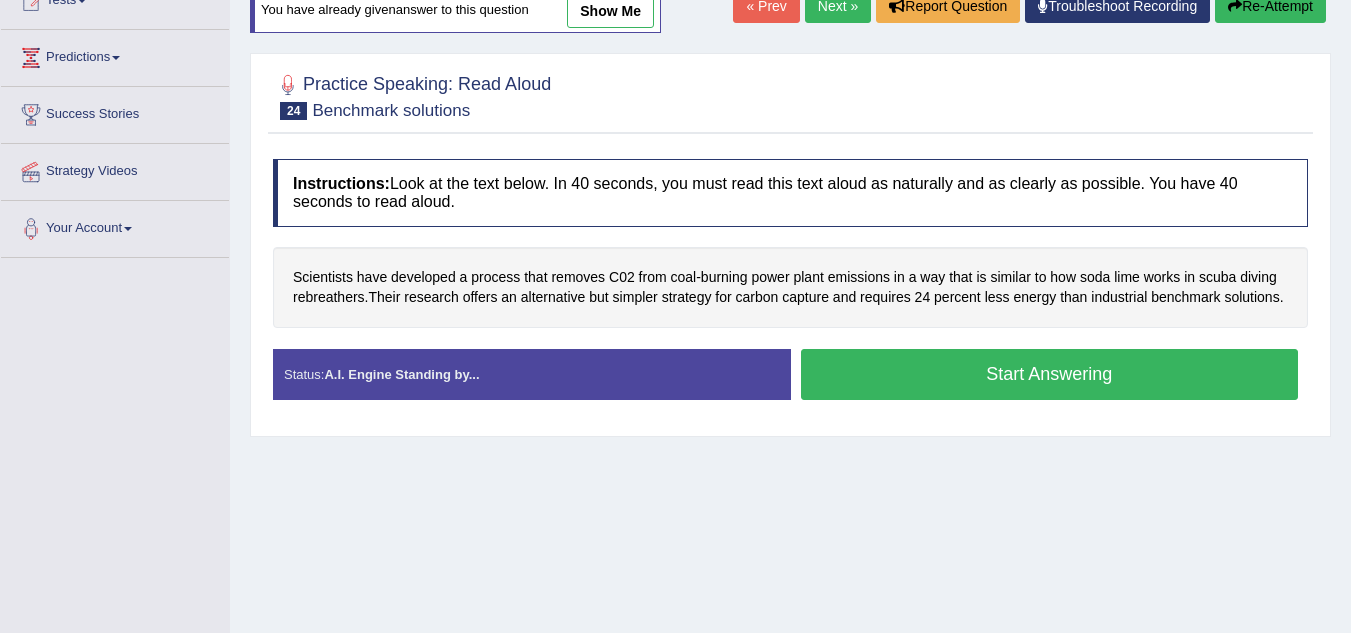 click on "Start Answering" at bounding box center (1050, 374) 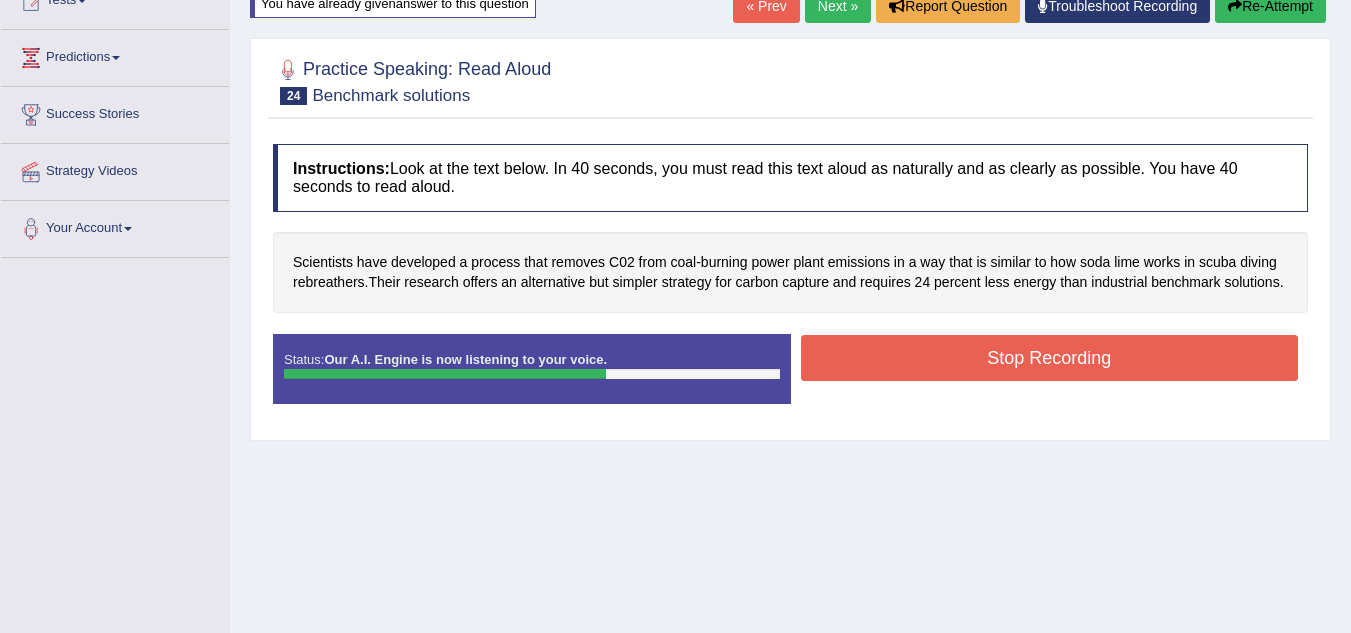 click on "Stop Recording" at bounding box center [1050, 358] 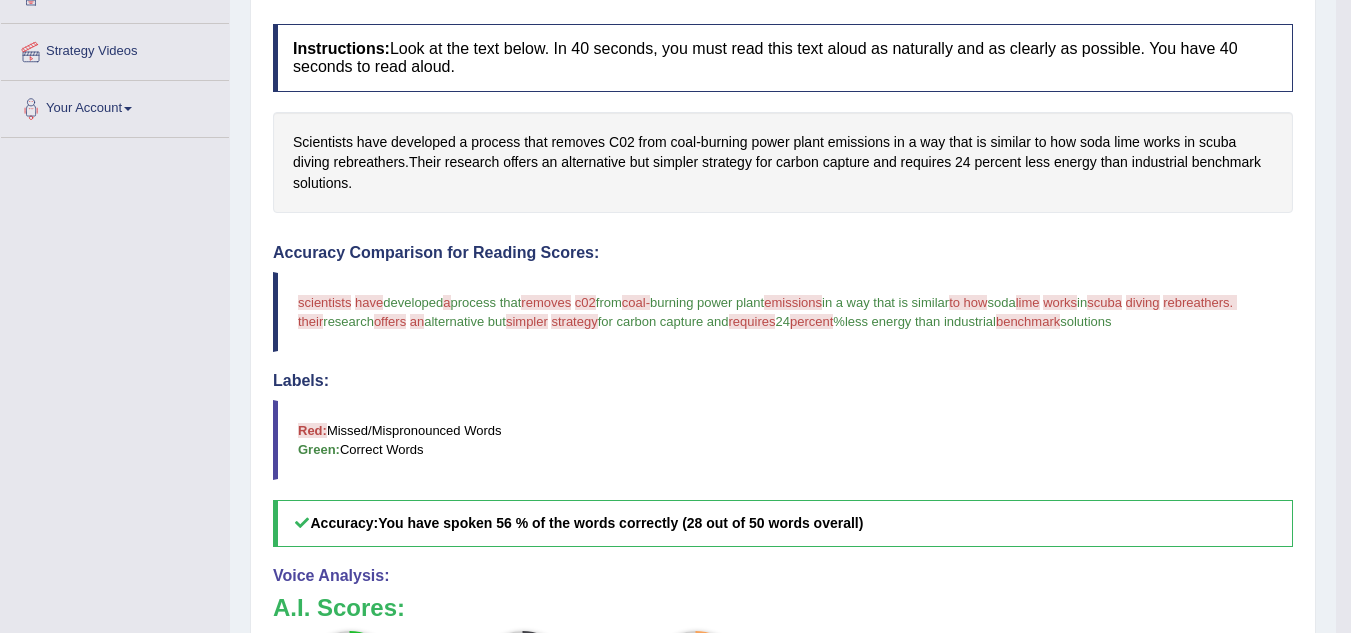 scroll, scrollTop: 400, scrollLeft: 0, axis: vertical 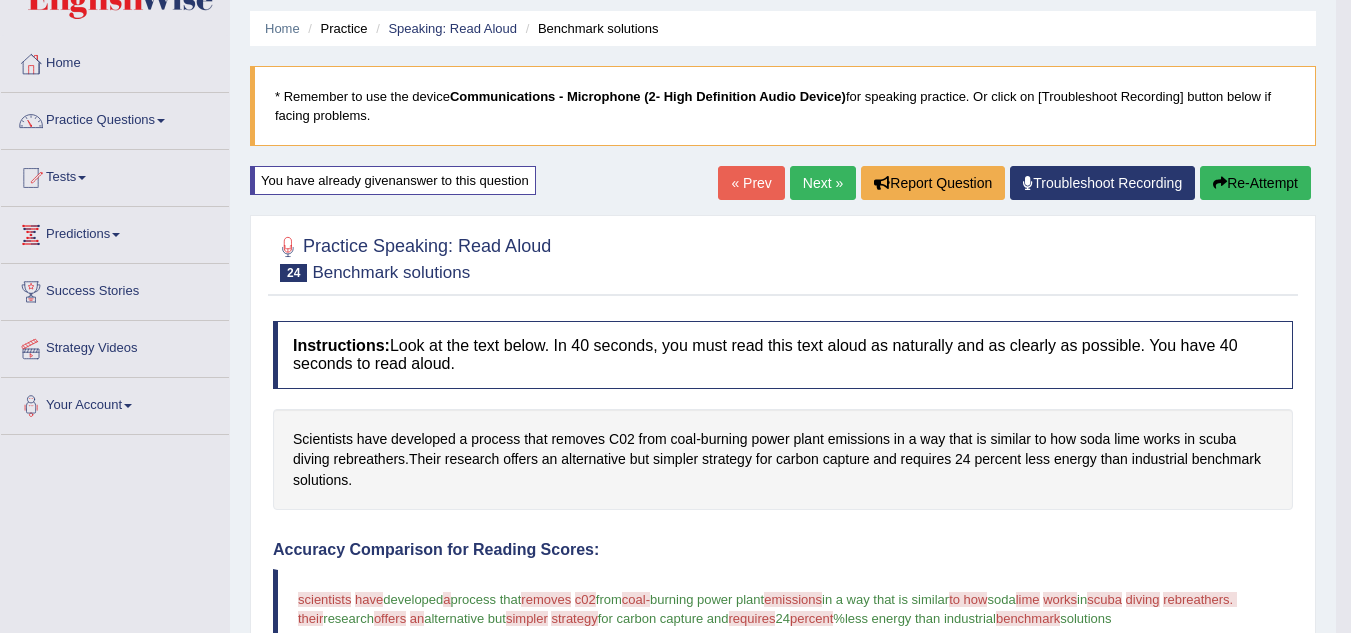 click on "Re-Attempt" at bounding box center [1255, 183] 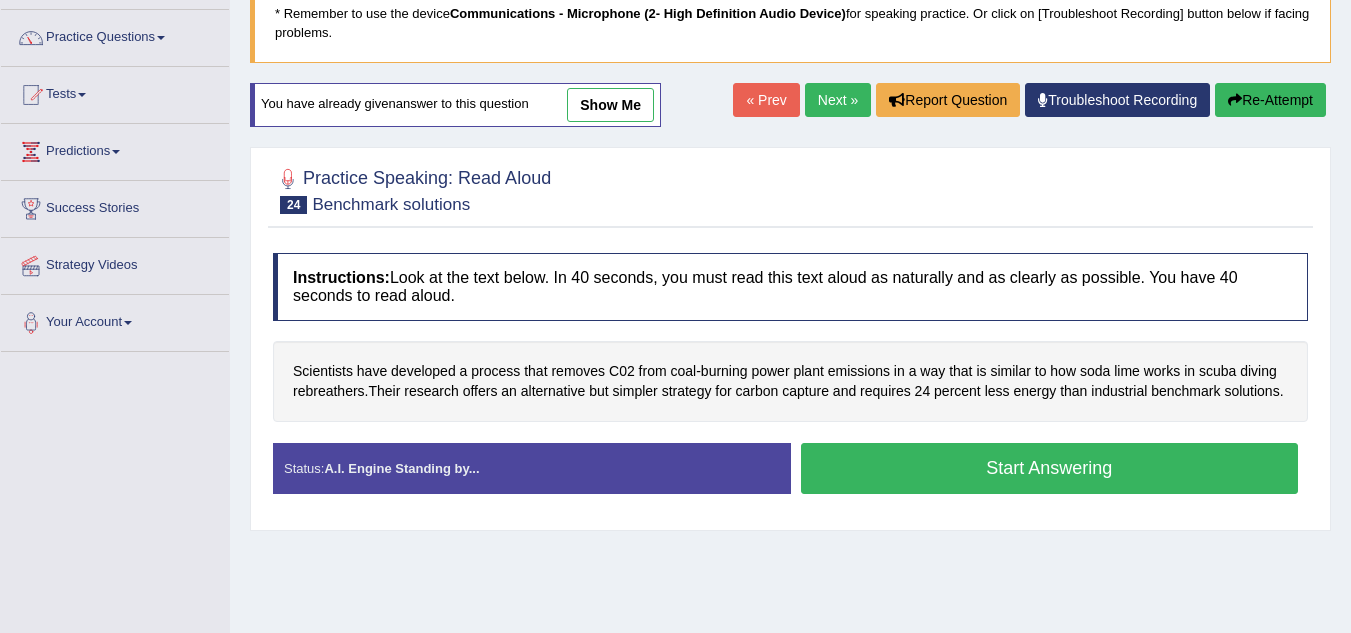 scroll, scrollTop: 0, scrollLeft: 0, axis: both 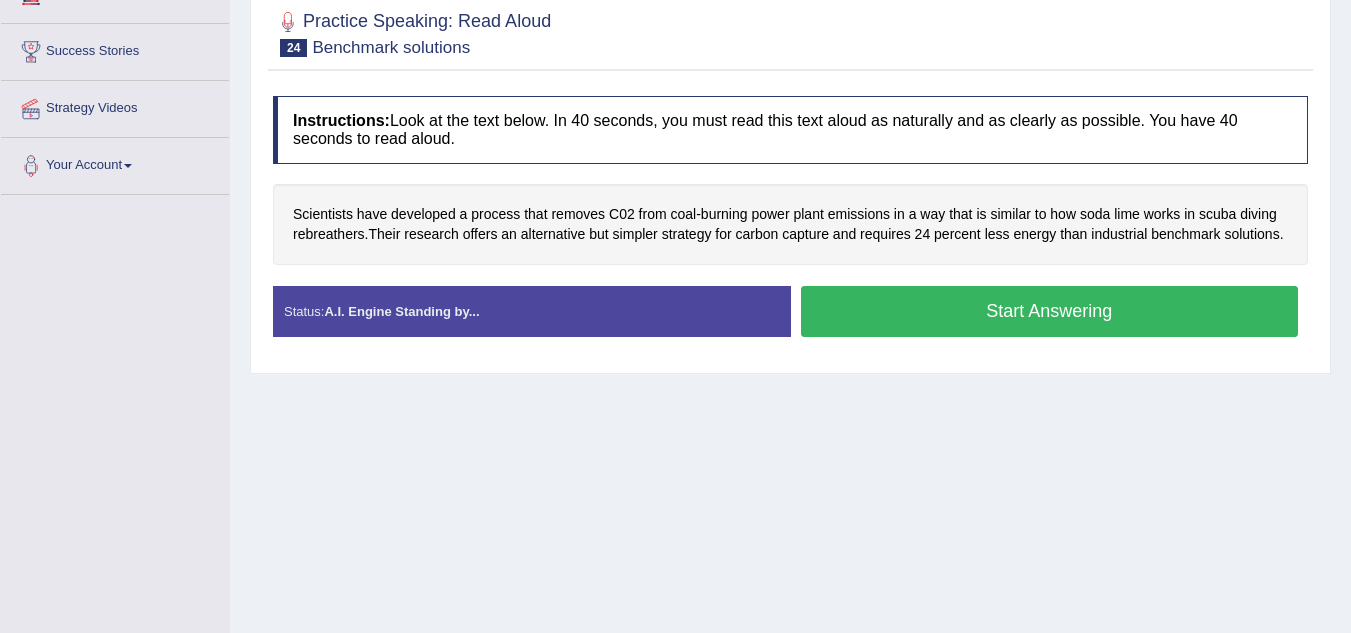 click on "Start Answering" at bounding box center [1050, 311] 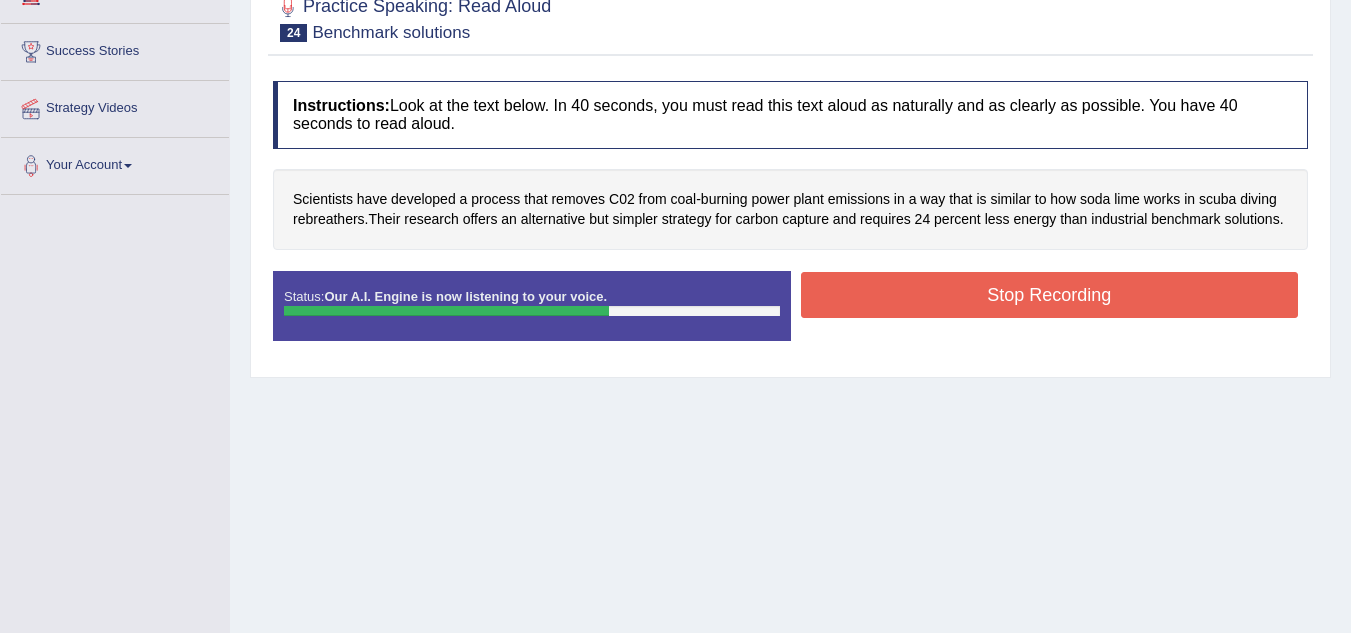 click on "Stop Recording" at bounding box center [1050, 295] 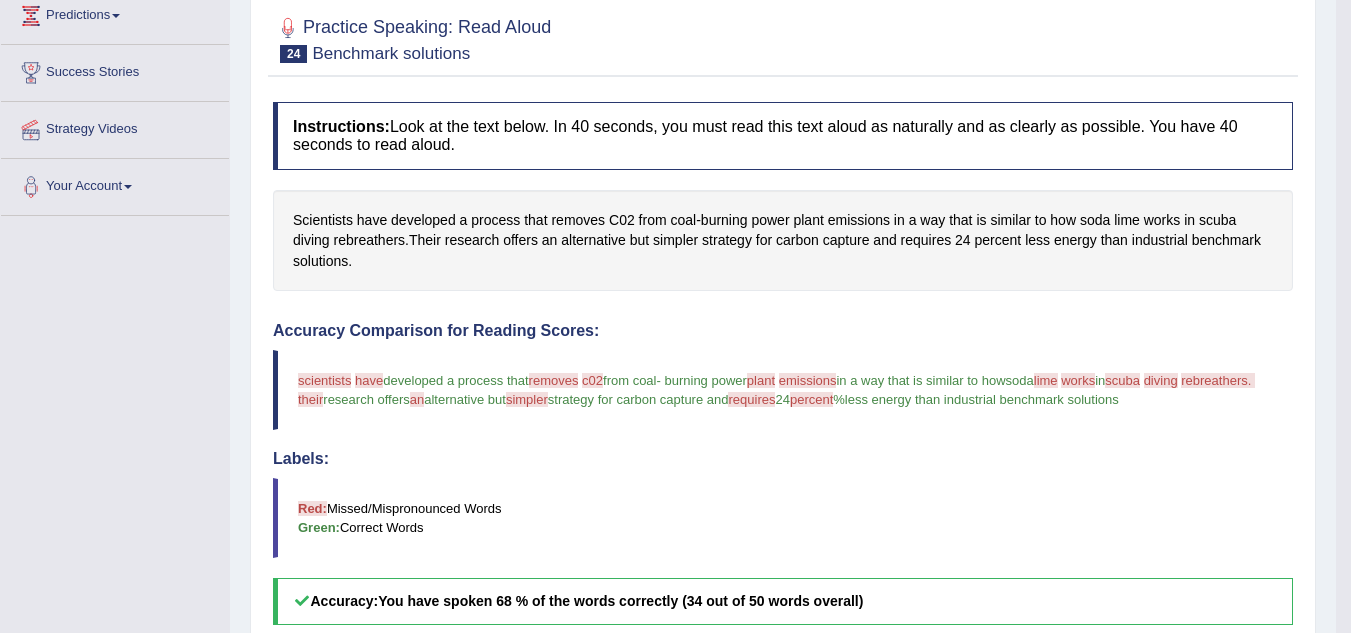 scroll, scrollTop: 285, scrollLeft: 0, axis: vertical 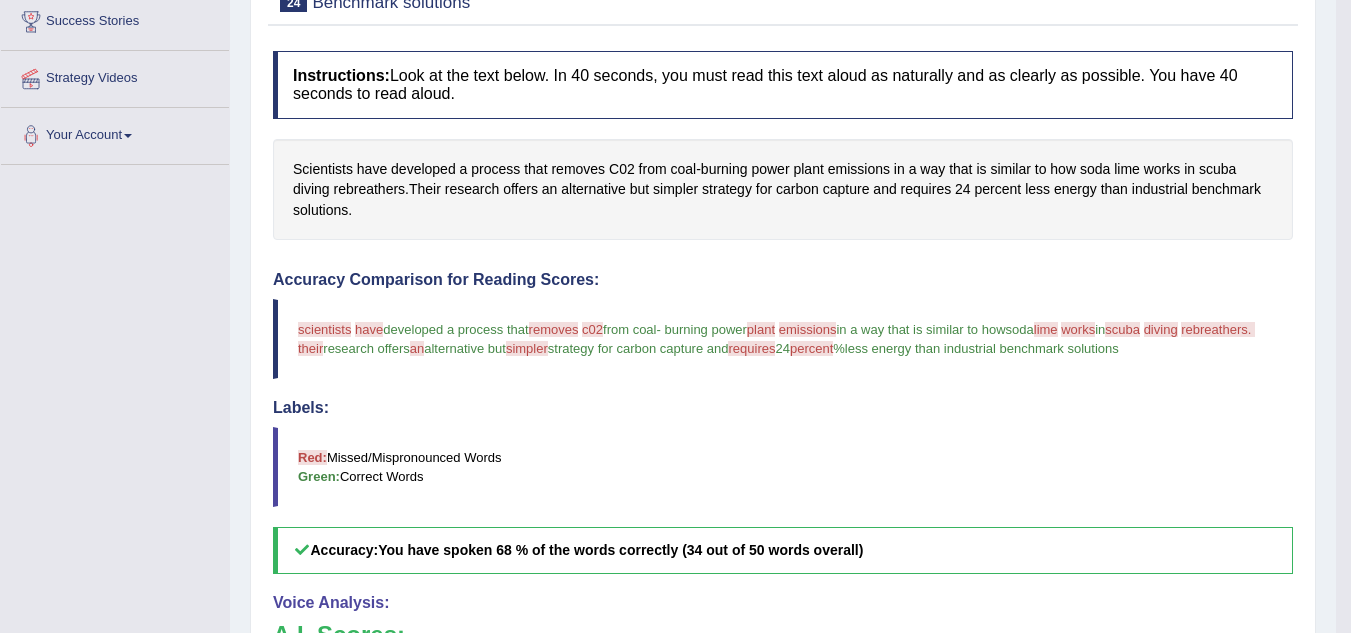 click on "Labels:" at bounding box center (783, 408) 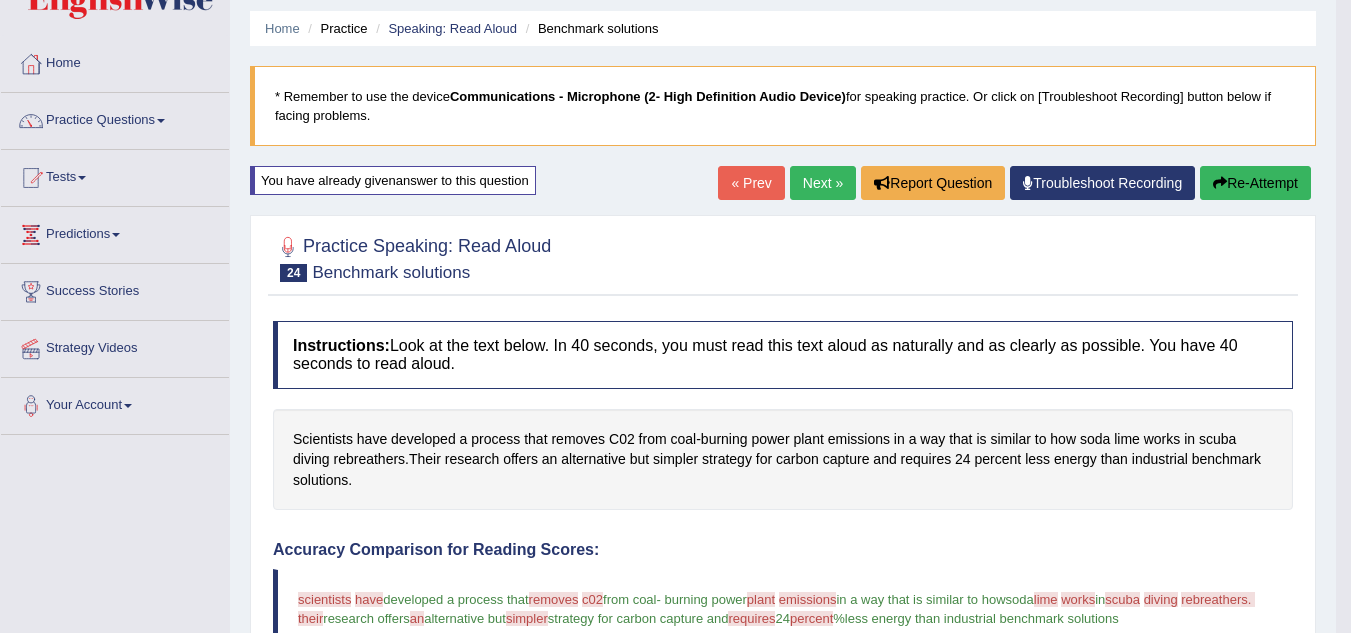 scroll, scrollTop: 21, scrollLeft: 0, axis: vertical 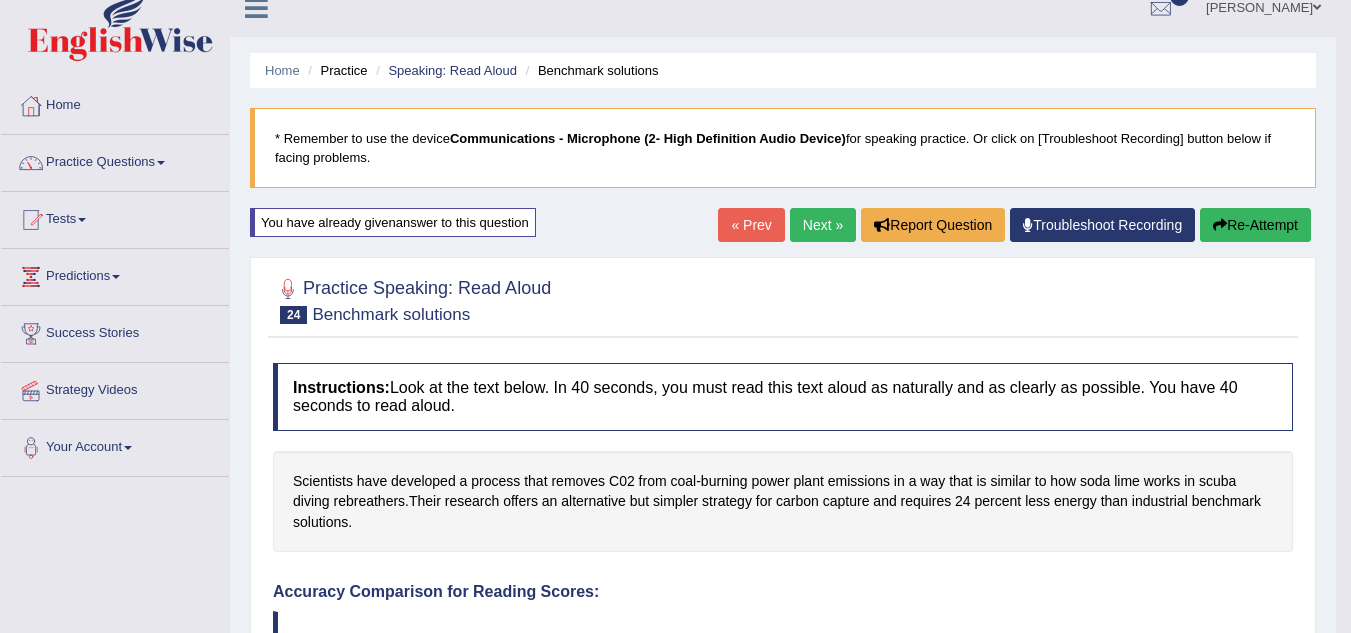 click on "Next »" at bounding box center [823, 225] 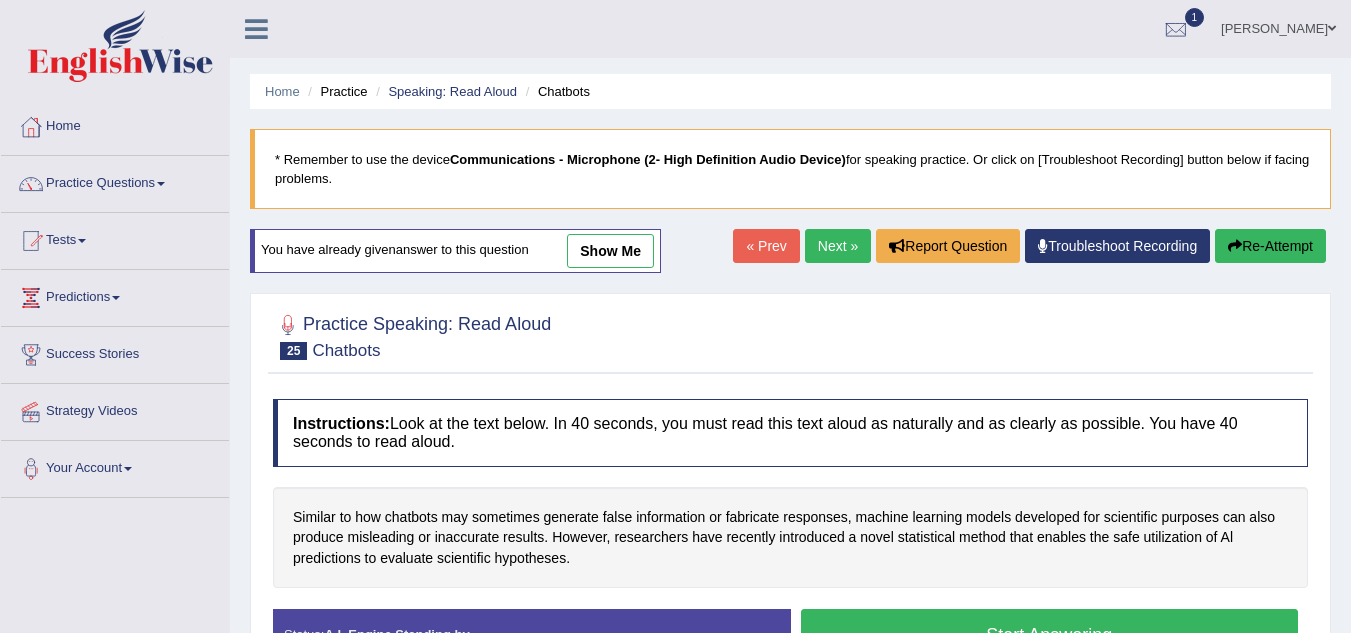 scroll, scrollTop: 0, scrollLeft: 0, axis: both 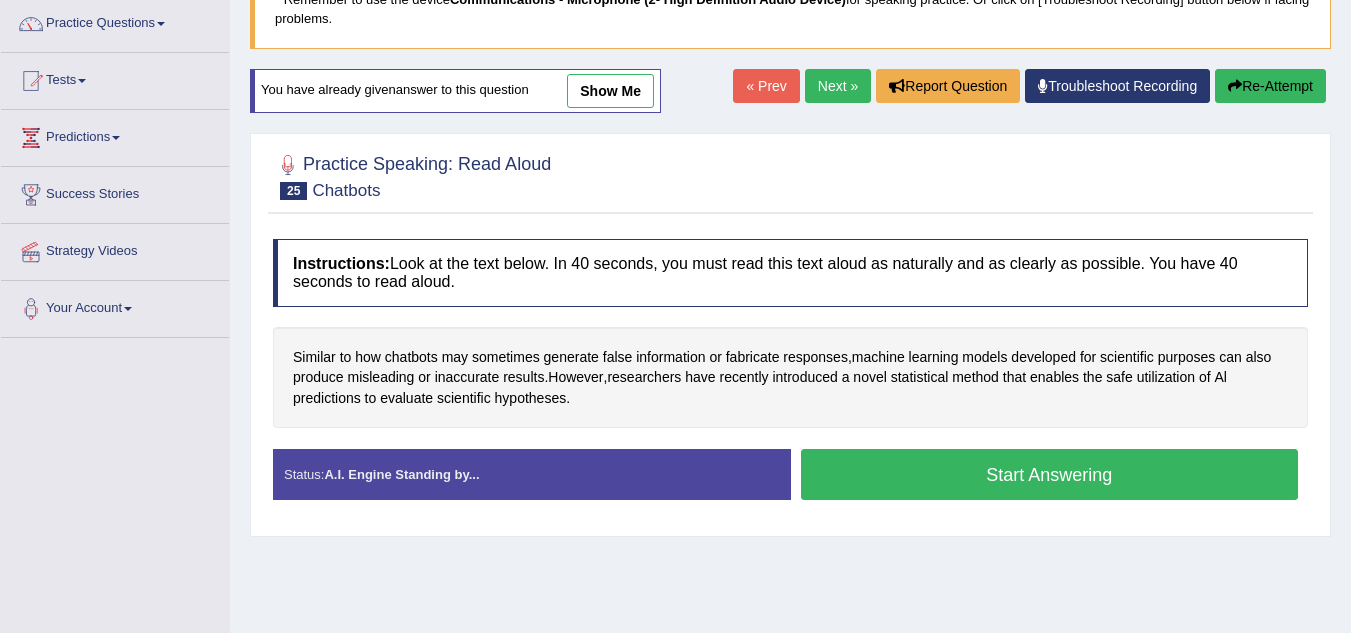 click on "Start Answering" at bounding box center [1050, 474] 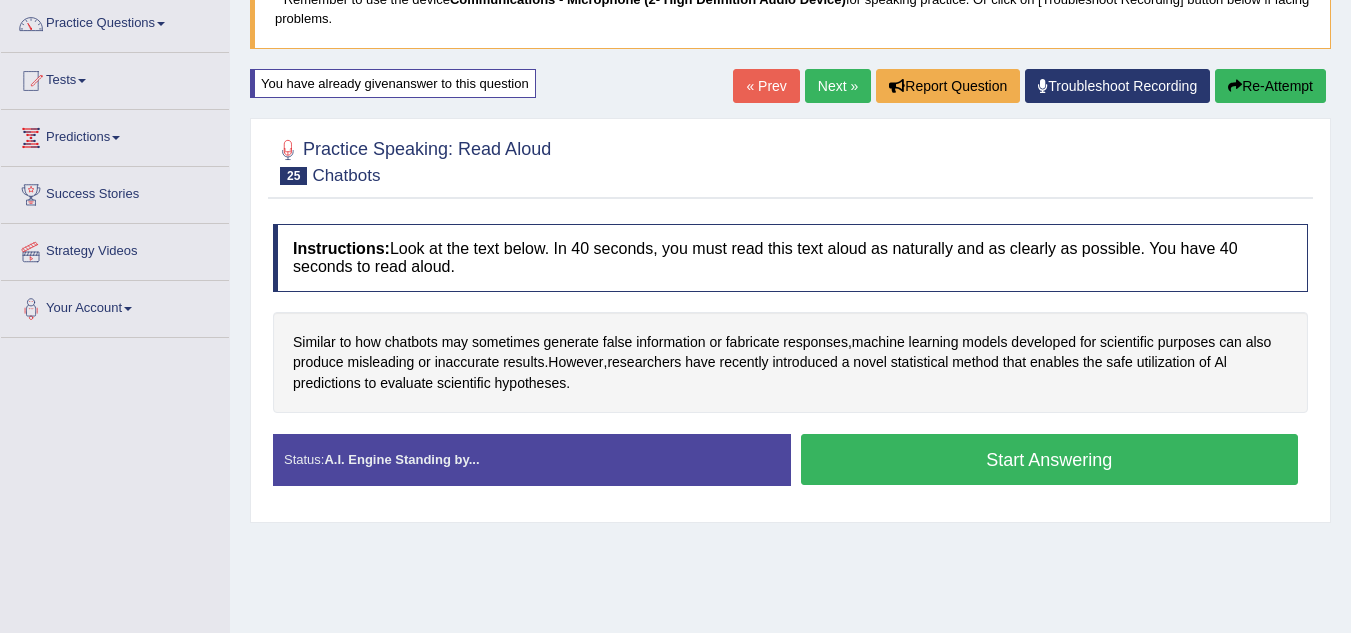 click on "Start Answering" at bounding box center [1050, 459] 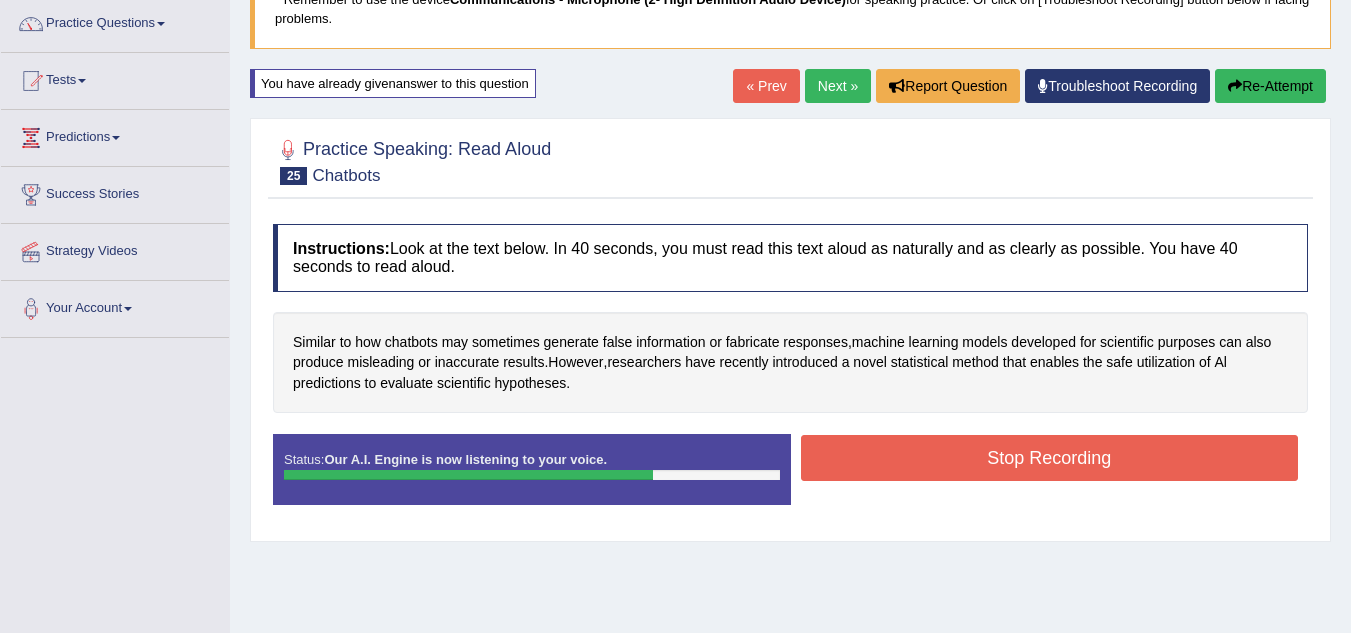 click on "Stop Recording" at bounding box center [1050, 458] 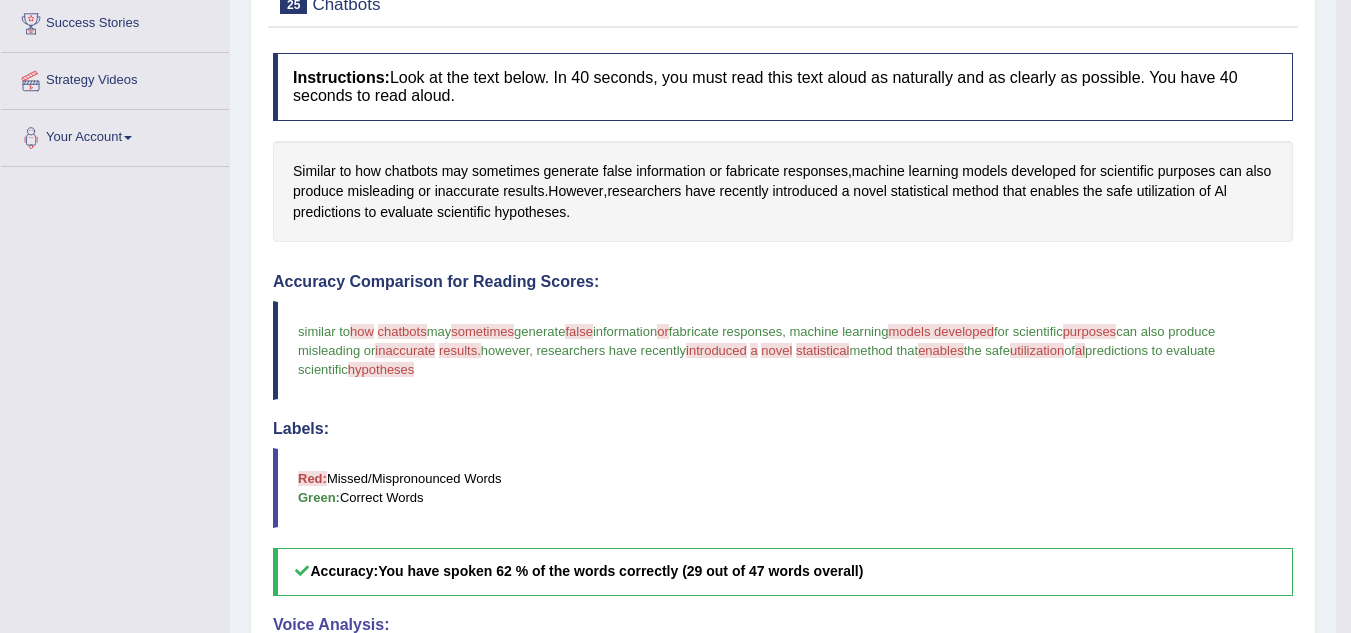 scroll, scrollTop: 235, scrollLeft: 0, axis: vertical 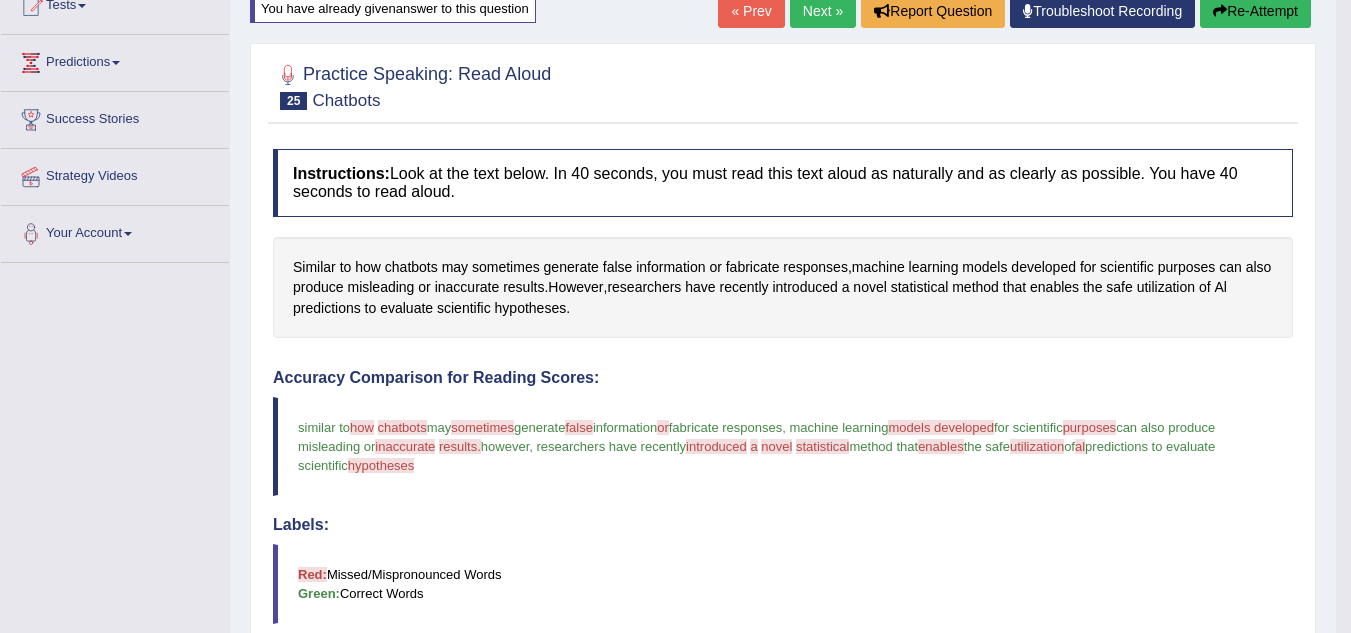 click on "Re-Attempt" at bounding box center (1255, 11) 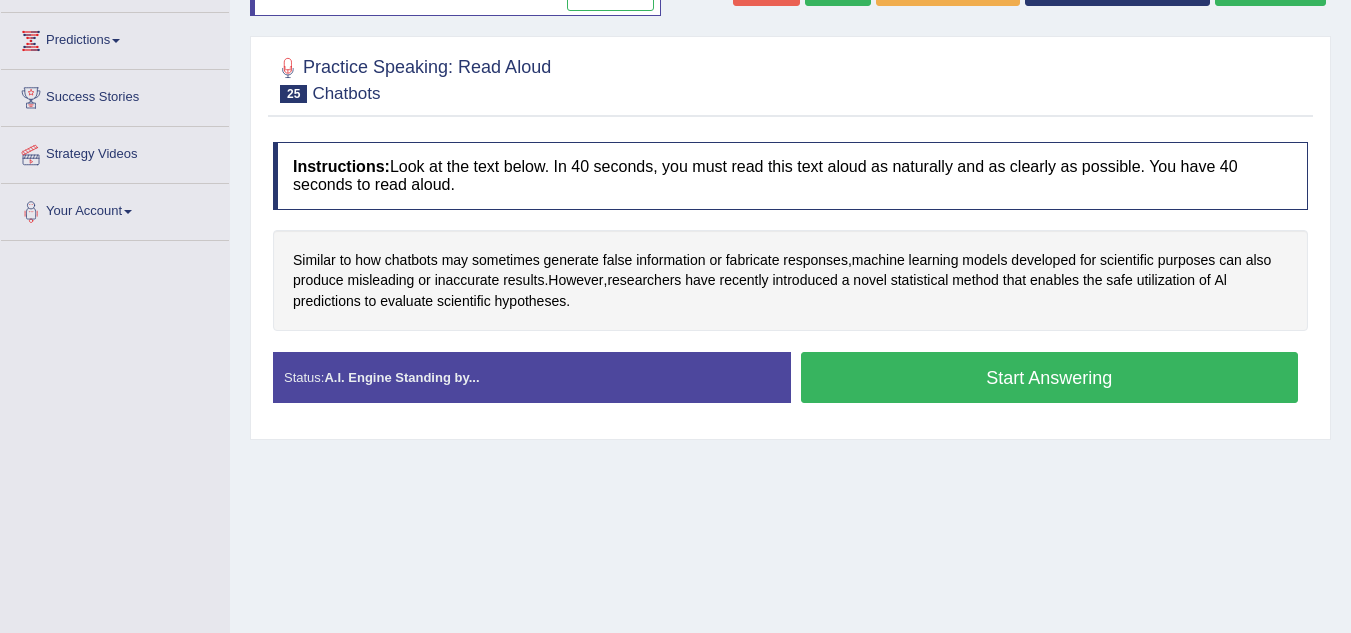 scroll, scrollTop: 257, scrollLeft: 0, axis: vertical 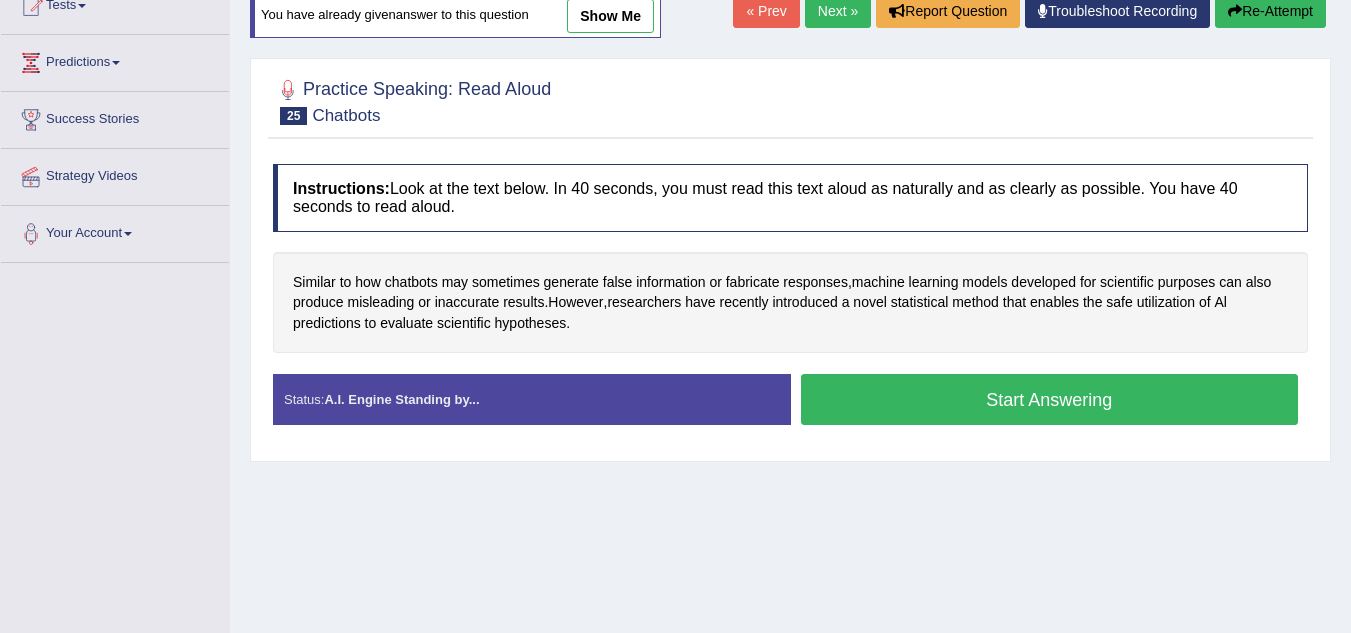 click on "Start Answering" at bounding box center [1050, 399] 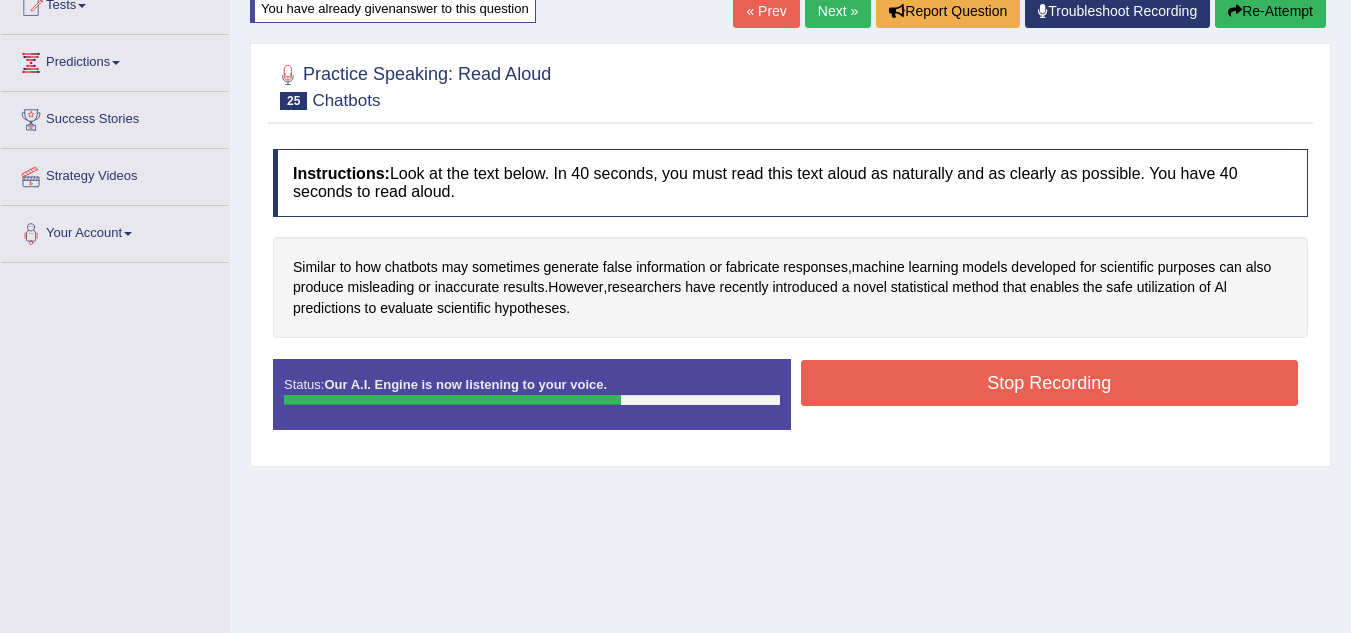 click on "Stop Recording" at bounding box center (1050, 383) 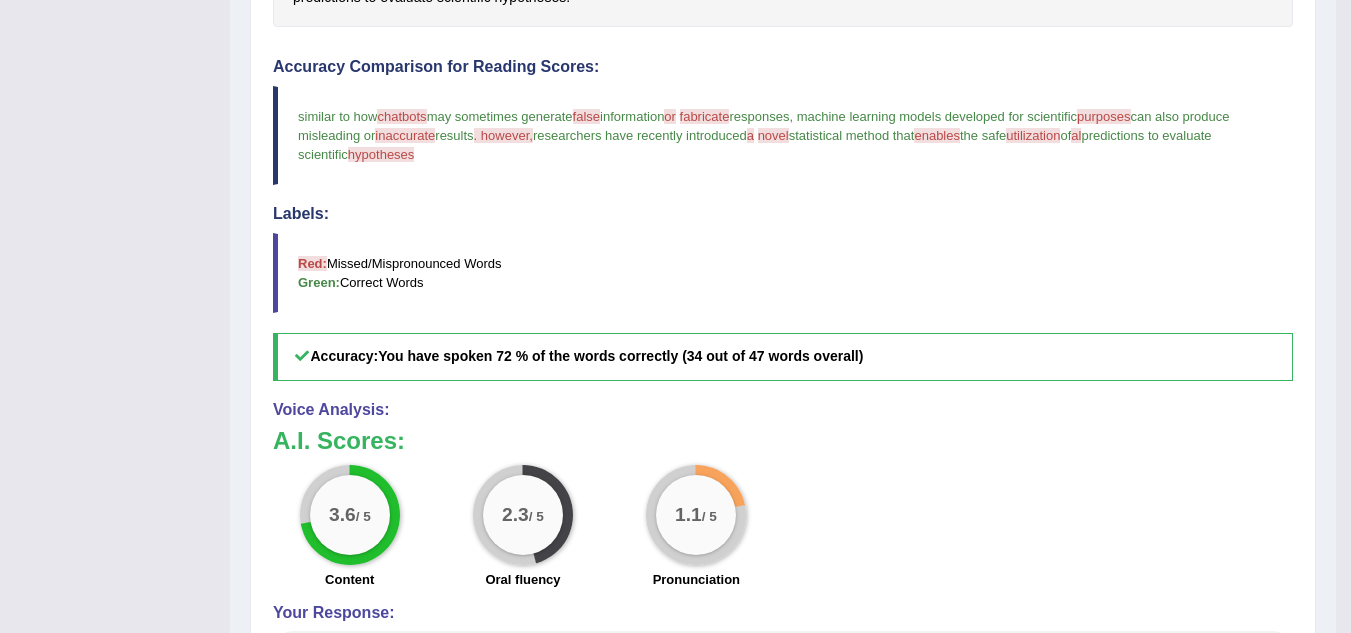 scroll, scrollTop: 548, scrollLeft: 0, axis: vertical 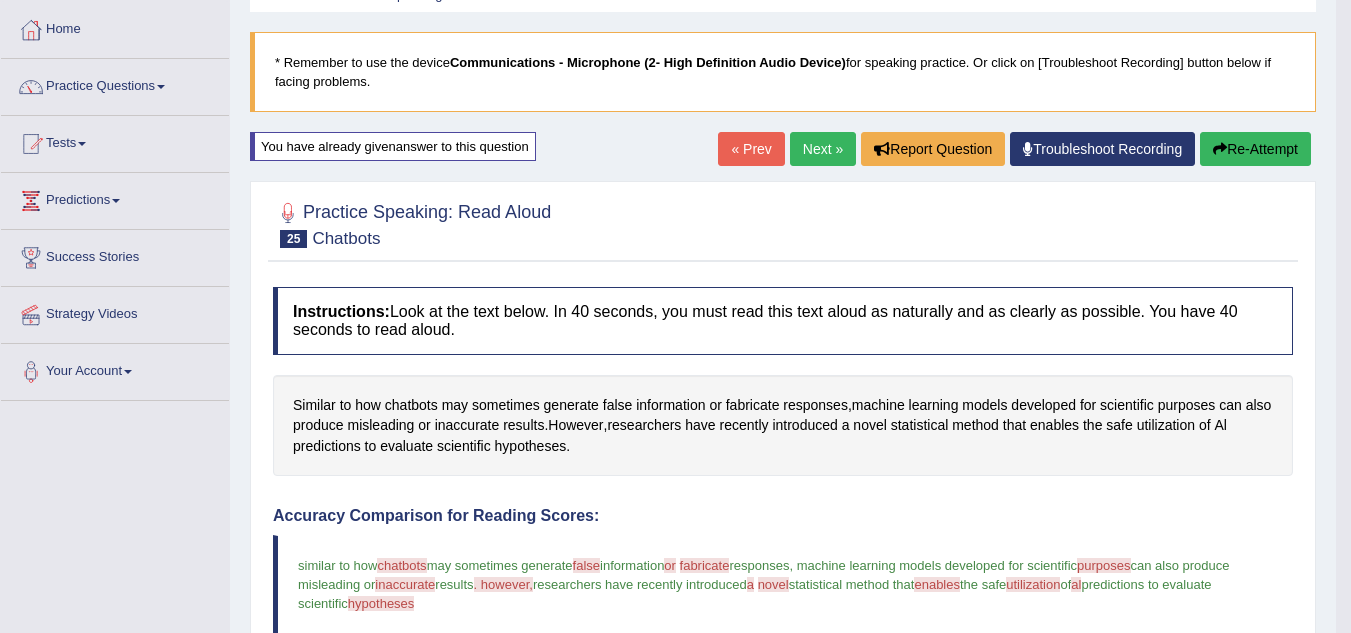 click on "Next »" at bounding box center [823, 149] 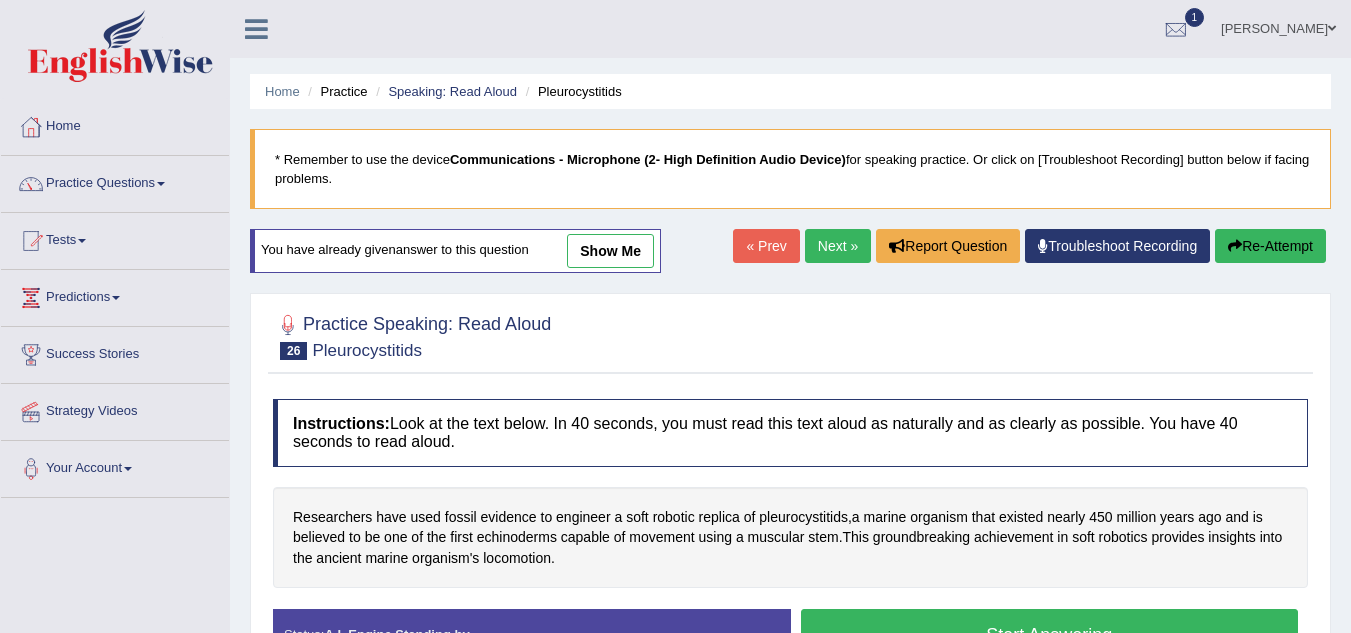 scroll, scrollTop: 192, scrollLeft: 0, axis: vertical 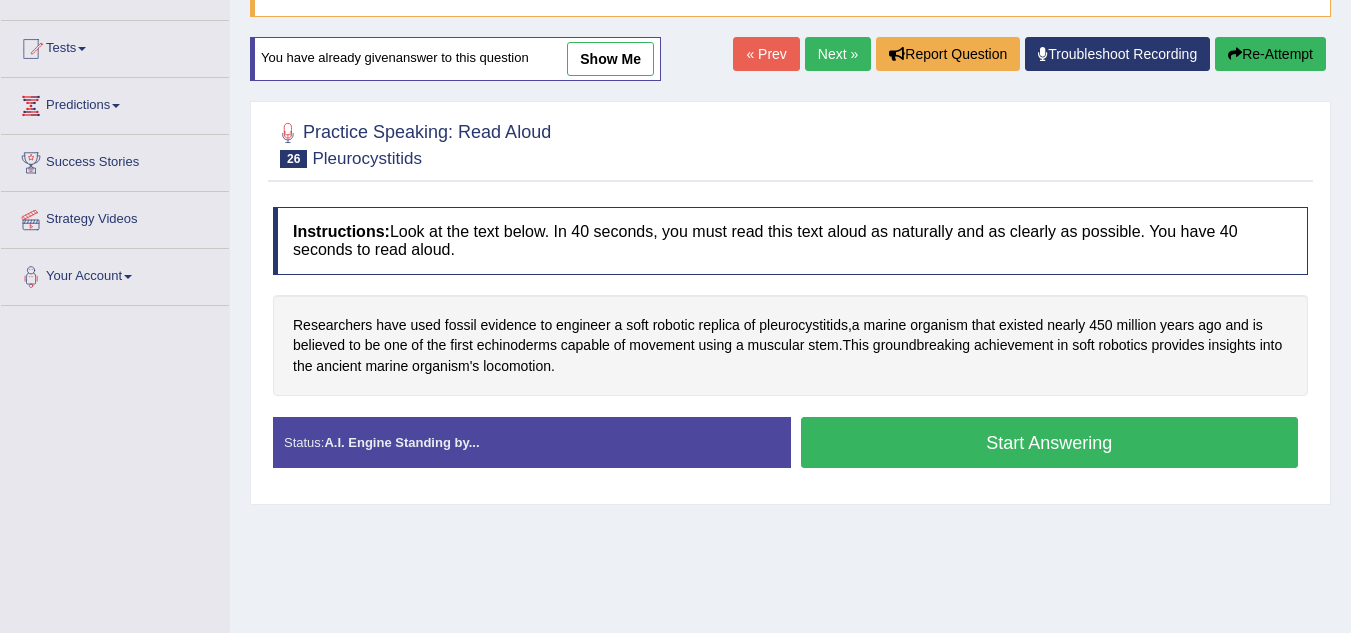 click on "Toggle navigation
Home
Practice Questions   Speaking Practice Read Aloud
Repeat Sentence
Describe Image
Re-tell Lecture
Answer Short Question
Writing Practice  Summarize Written Text
Write Essay
Reading Practice  Reading & Writing: Fill In The Blanks
Choose Multiple Answers
Re-order Paragraphs
Fill In The Blanks
Choose Single Answer
Listening Practice  Summarize Spoken Text
Highlight Incorrect Words
Highlight Correct Summary
Select Missing Word
Choose Single Answer
Choose Multiple Answers
Fill In The Blanks
Write From Dictation
Pronunciation
Tests  Take Practice Sectional Test
Take Mock Test
History
Predictions" at bounding box center (675, 124) 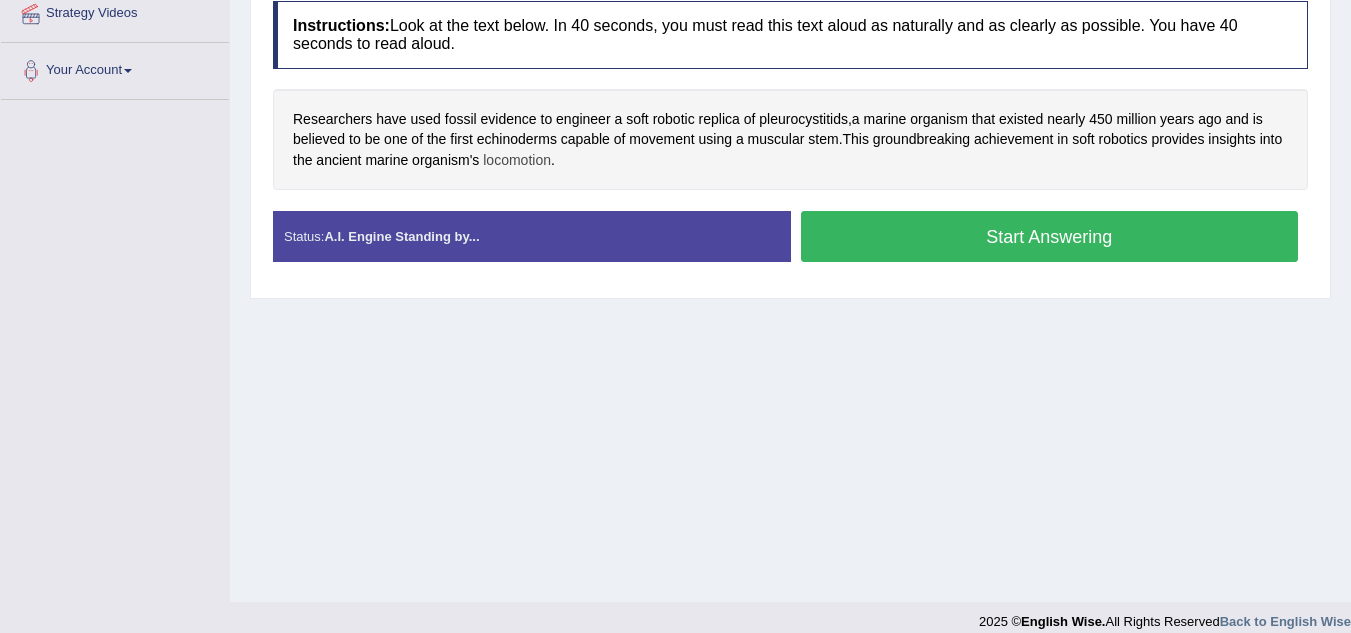 scroll, scrollTop: 417, scrollLeft: 0, axis: vertical 